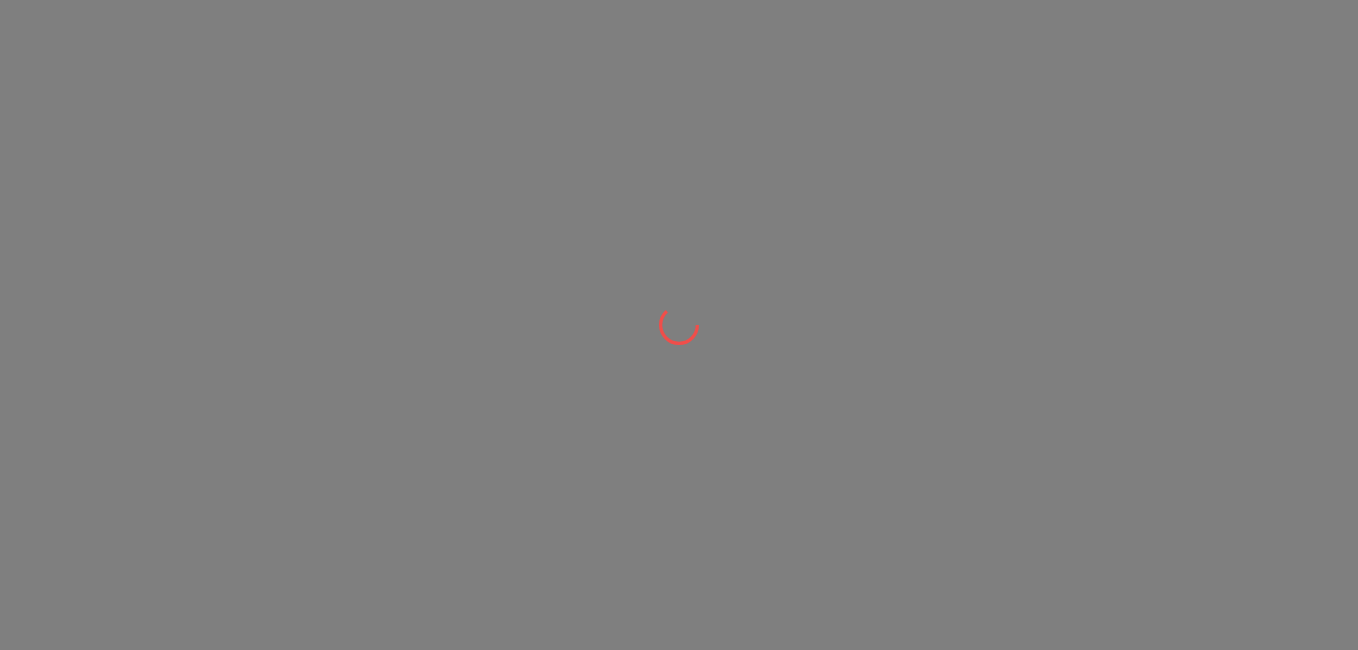 scroll, scrollTop: 0, scrollLeft: 0, axis: both 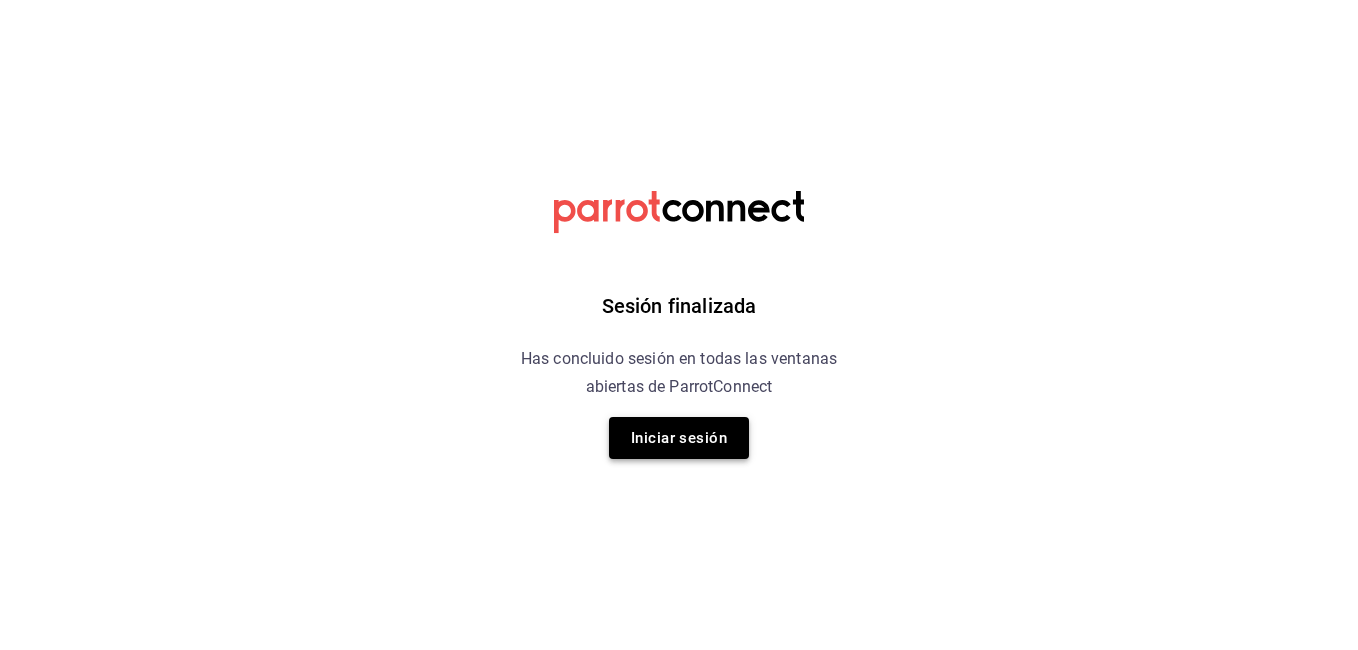 click on "Iniciar sesión" at bounding box center [679, 438] 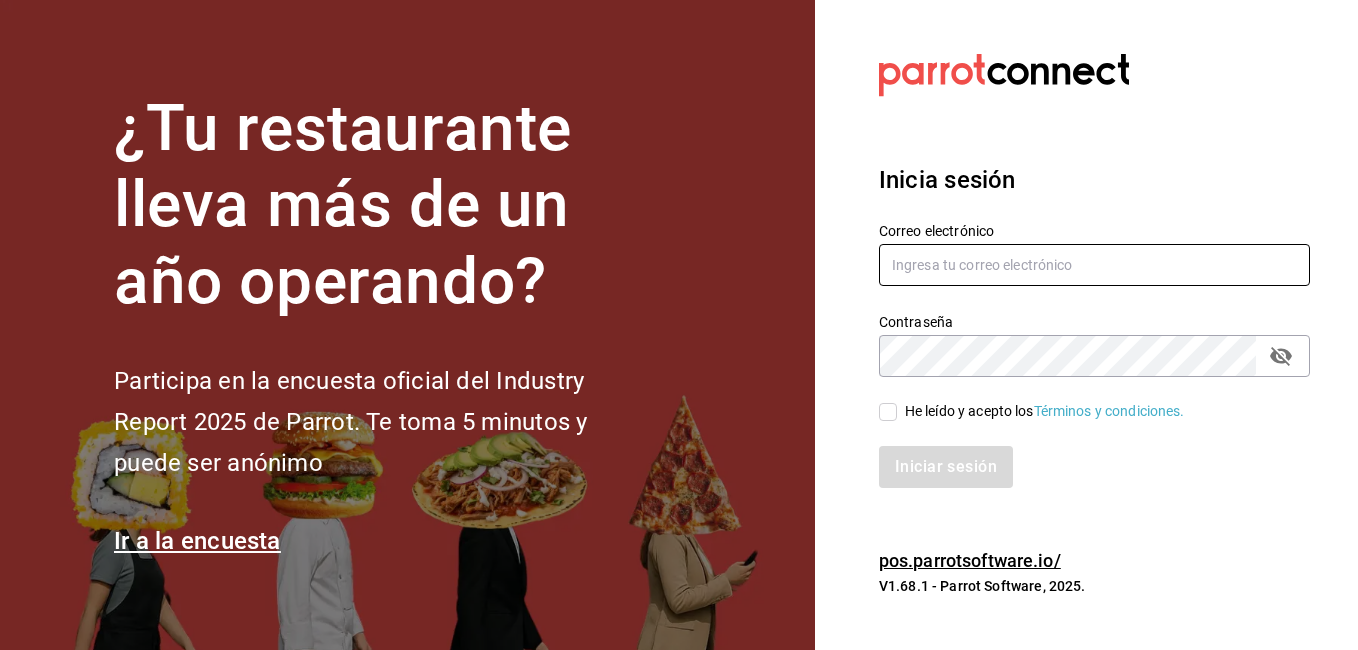 type on "juanfher.cornejo@gmail.com" 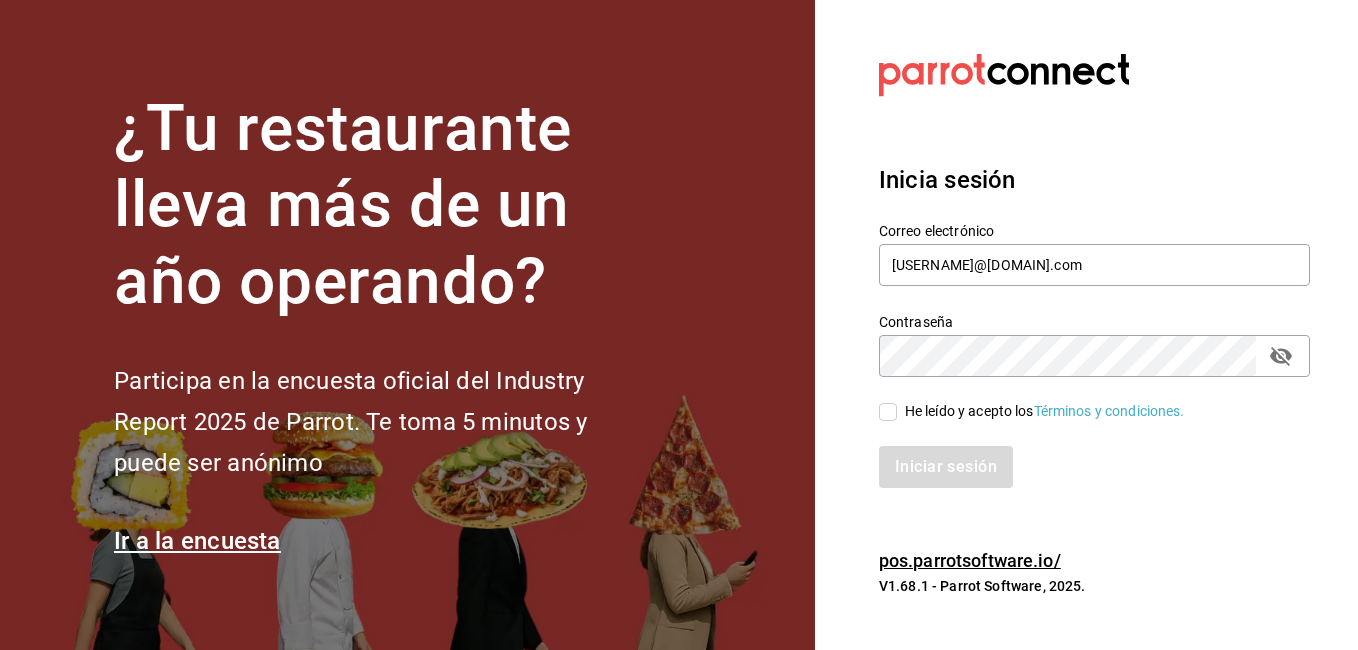 click on "He leído y acepto los  Términos y condiciones." at bounding box center [1041, 411] 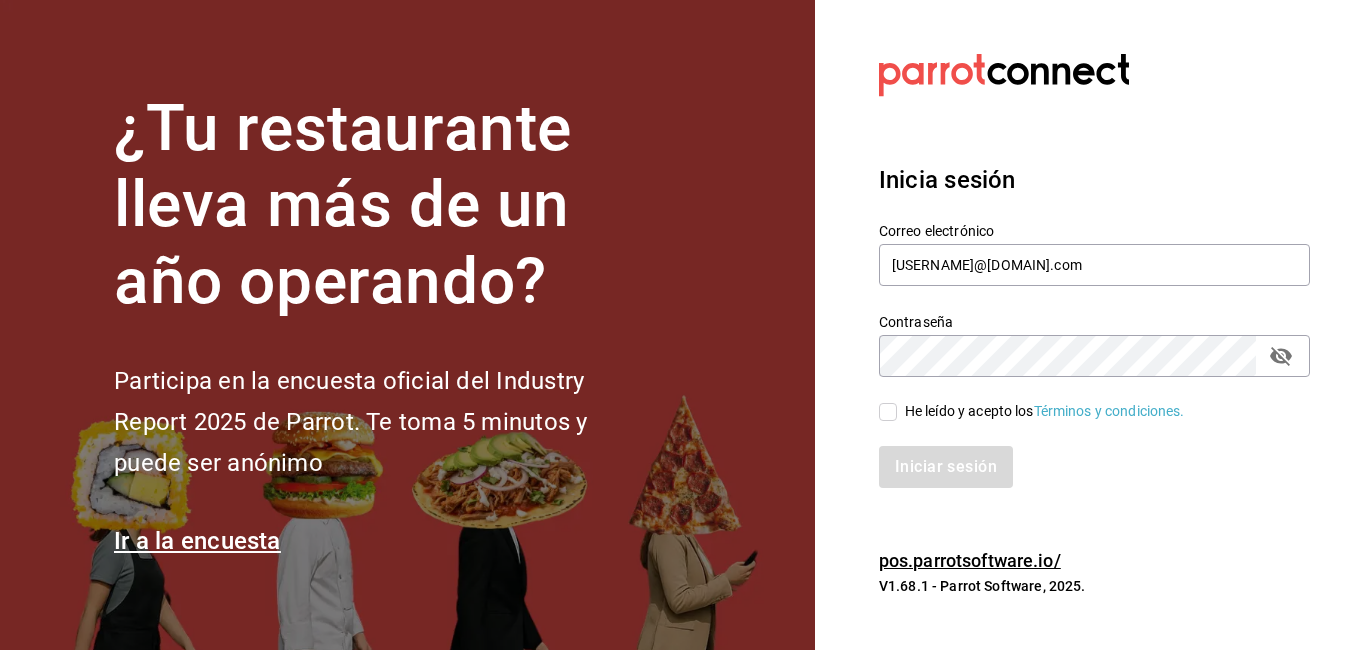 checkbox on "true" 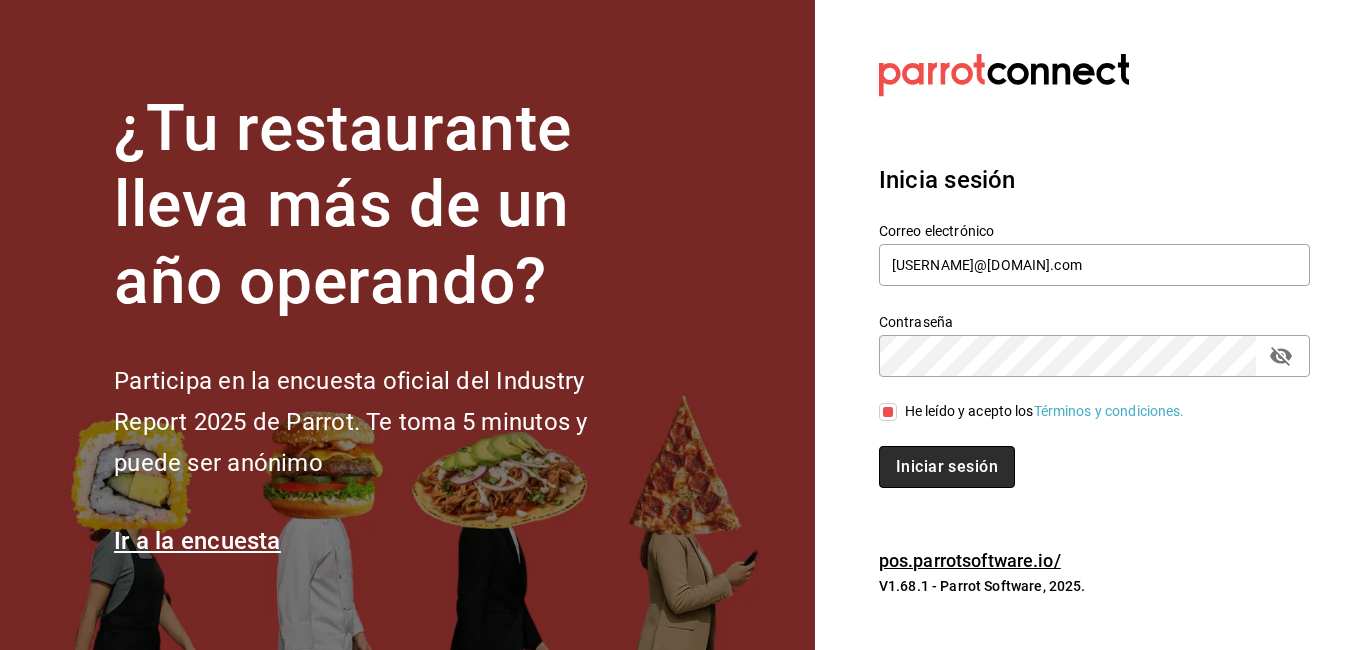 click on "Iniciar sesión" at bounding box center (947, 467) 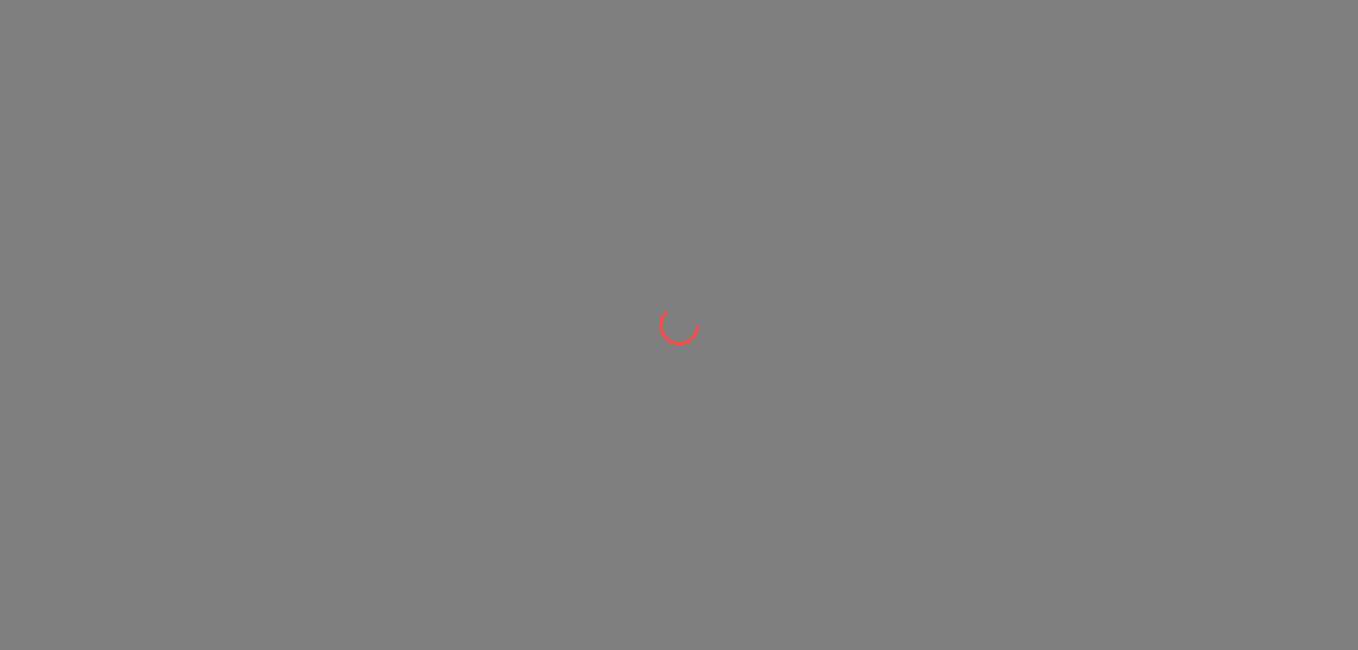 scroll, scrollTop: 0, scrollLeft: 0, axis: both 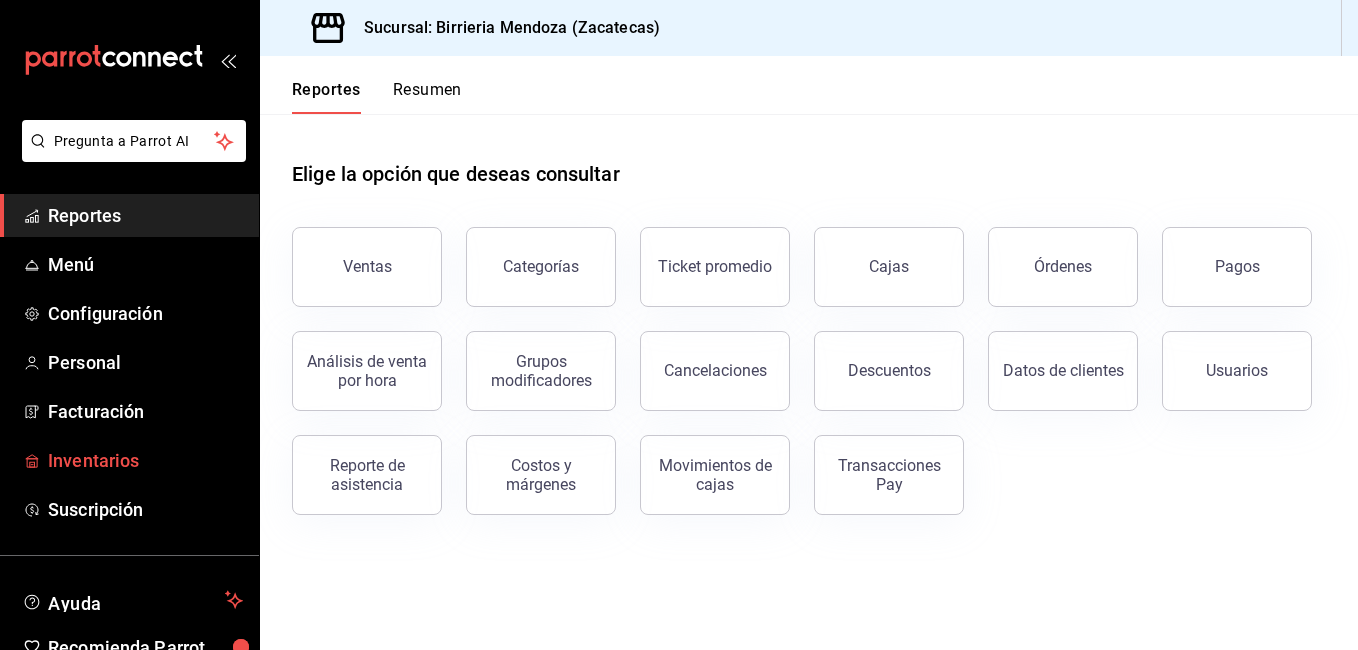 click on "Inventarios" at bounding box center (145, 460) 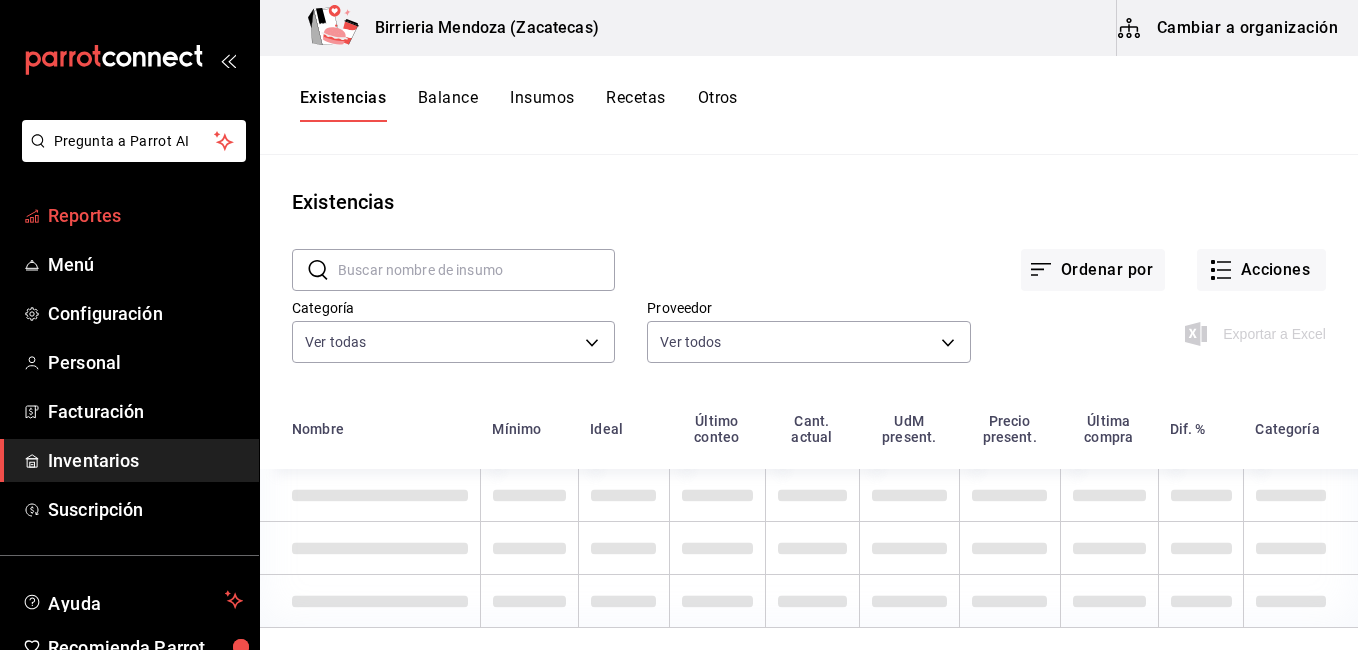 click on "Reportes" at bounding box center [145, 215] 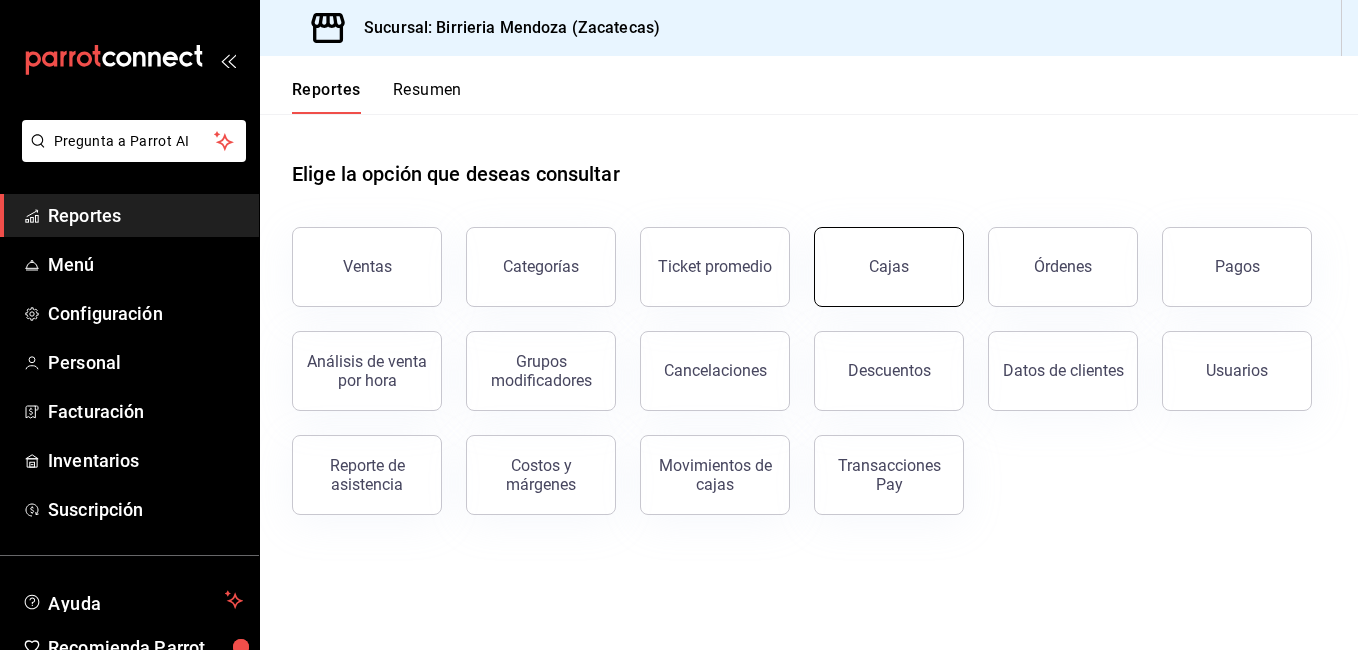 click on "Cajas" at bounding box center [889, 267] 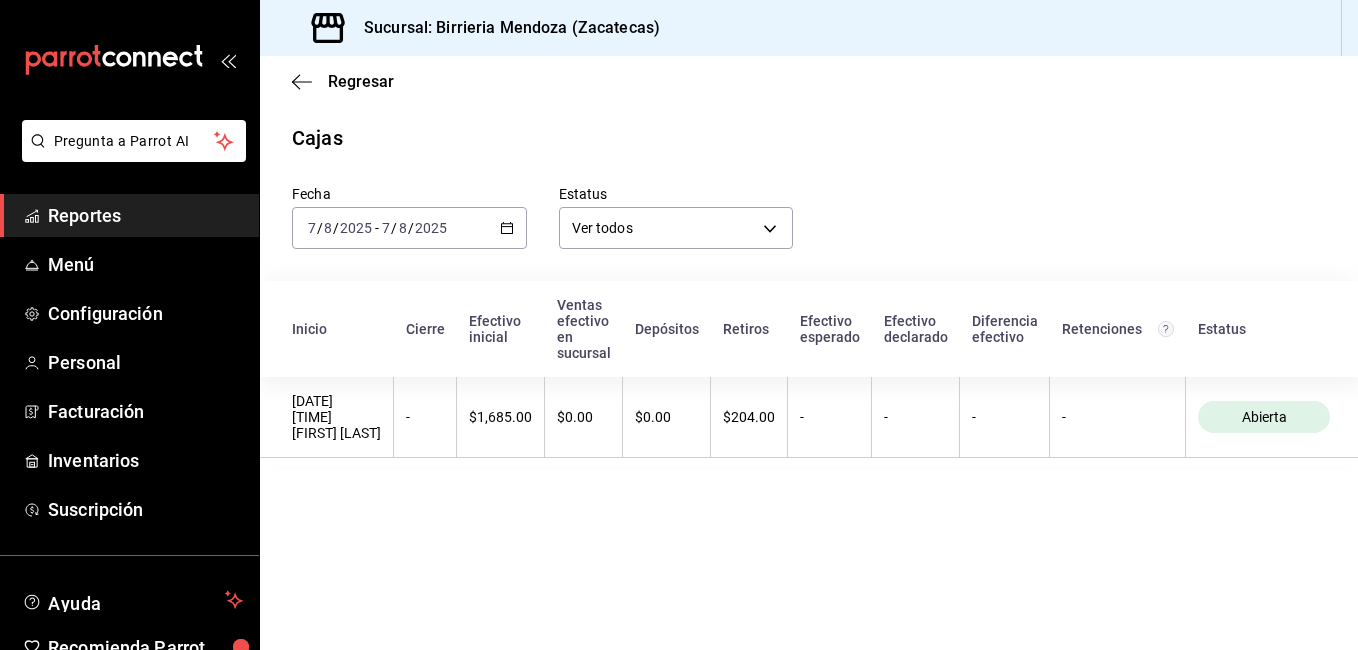 click 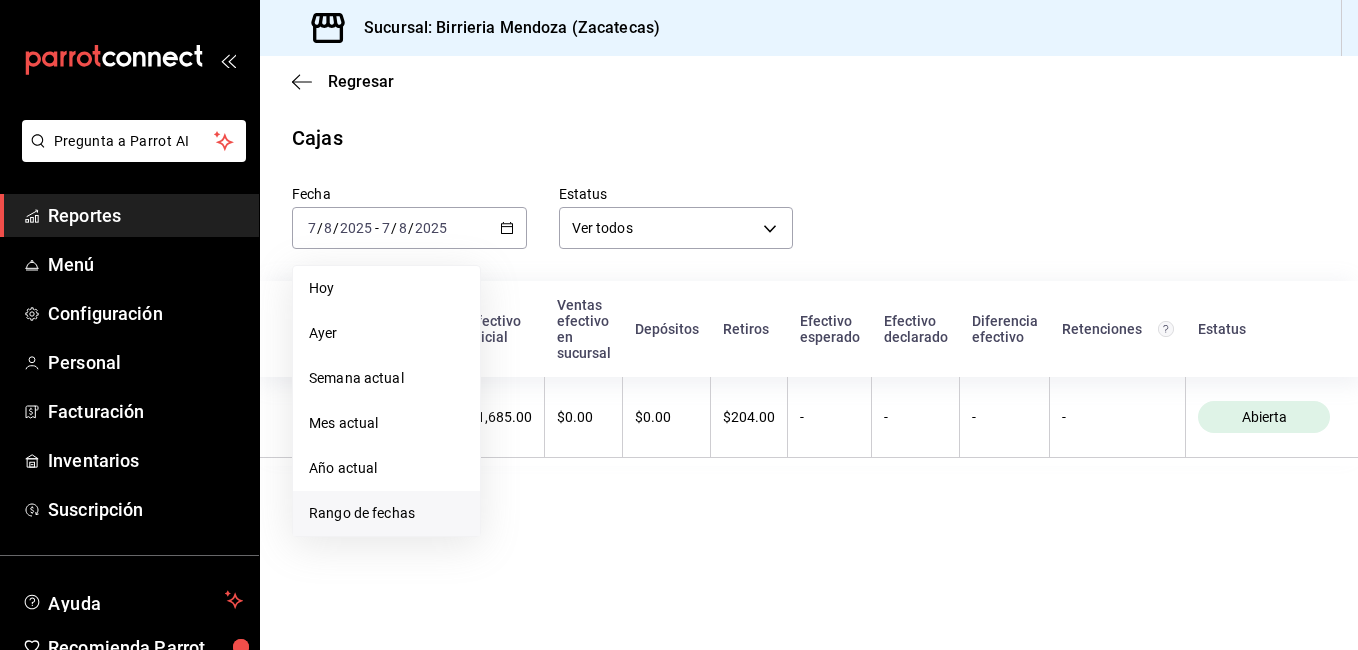 click on "Rango de fechas" at bounding box center (386, 513) 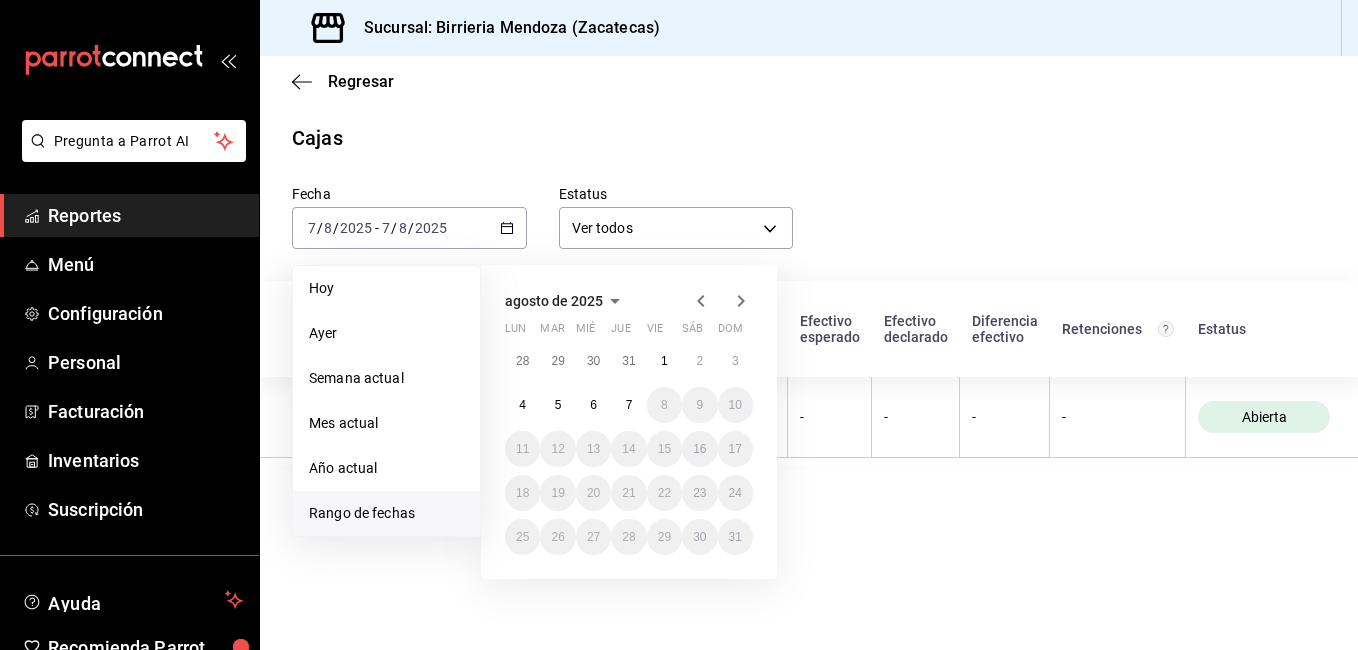 click 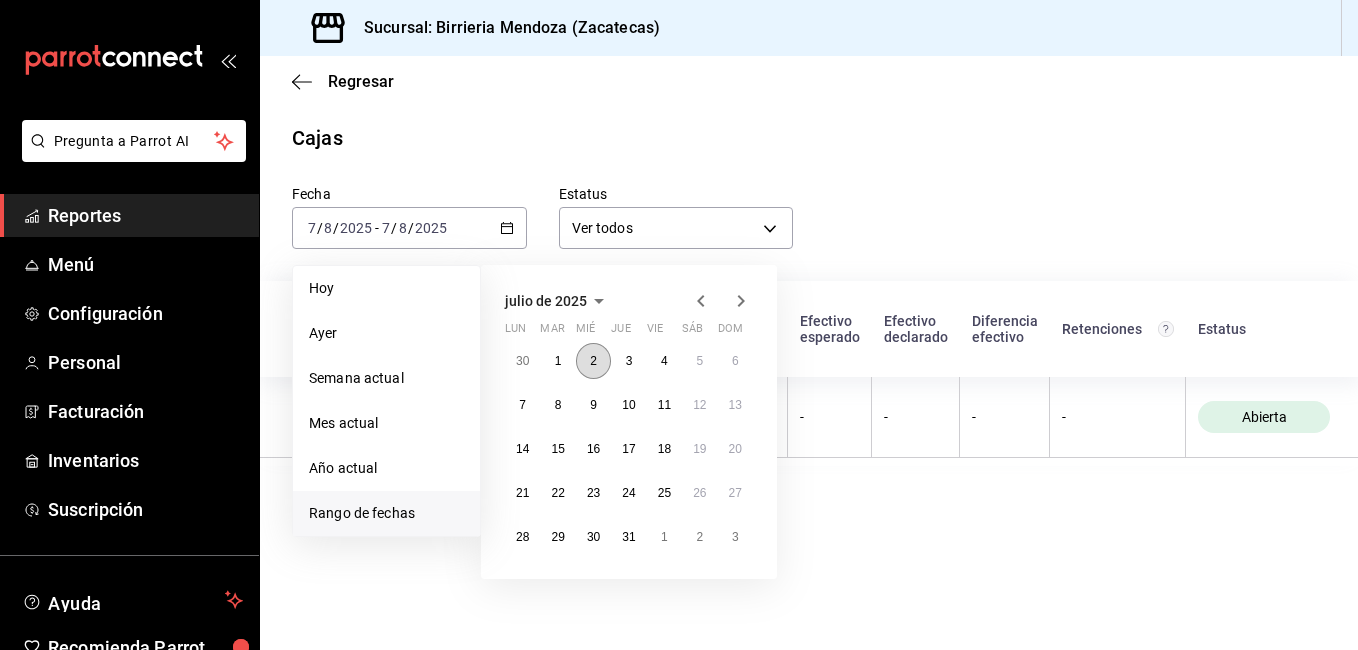 click on "2" at bounding box center (593, 361) 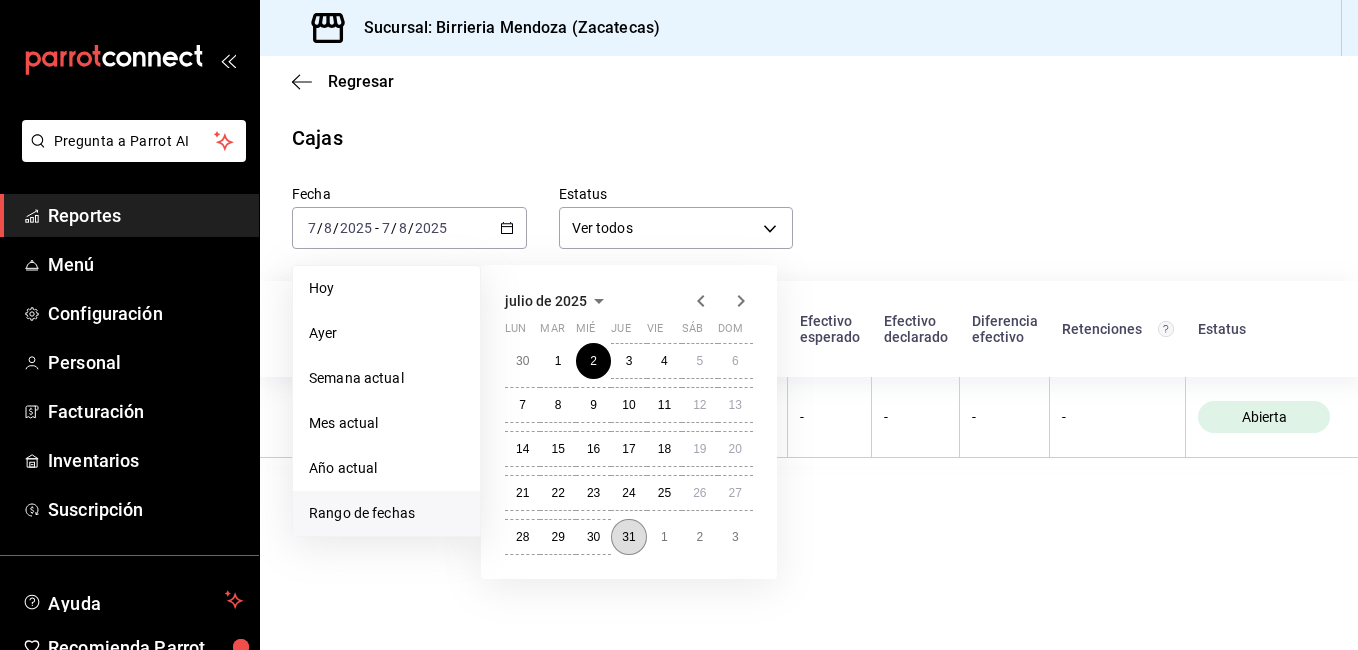 click on "31" at bounding box center (628, 537) 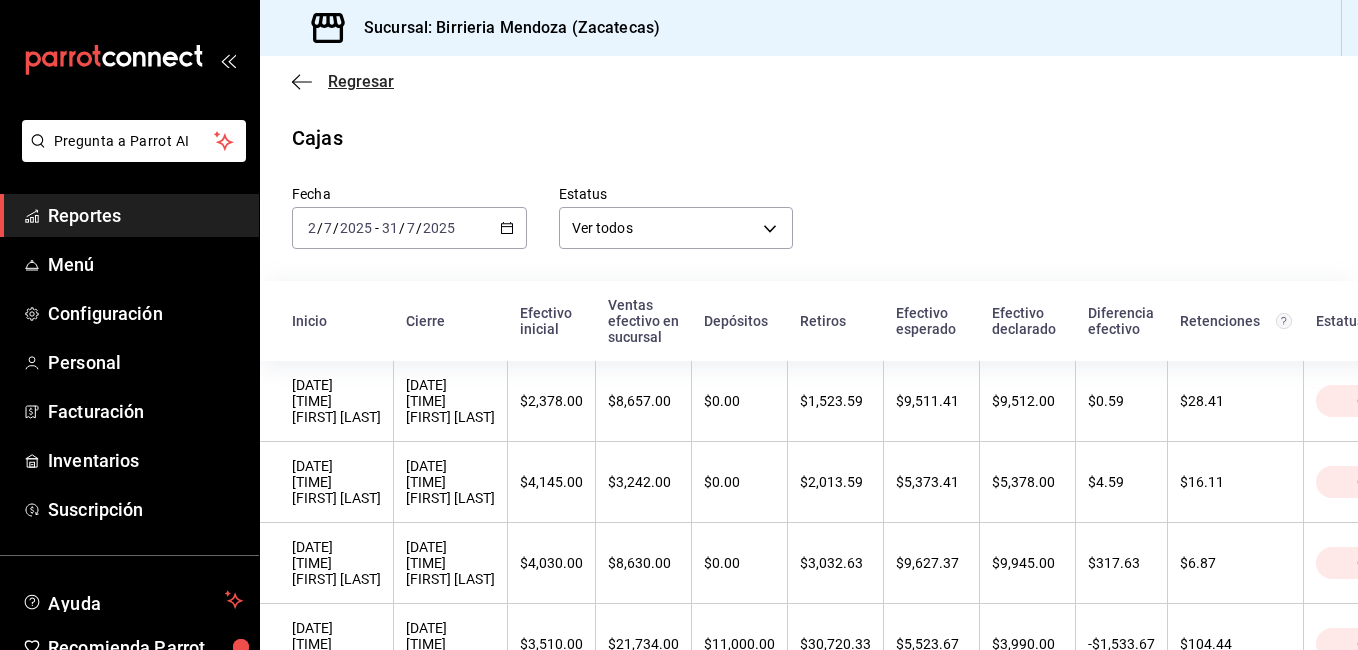 click 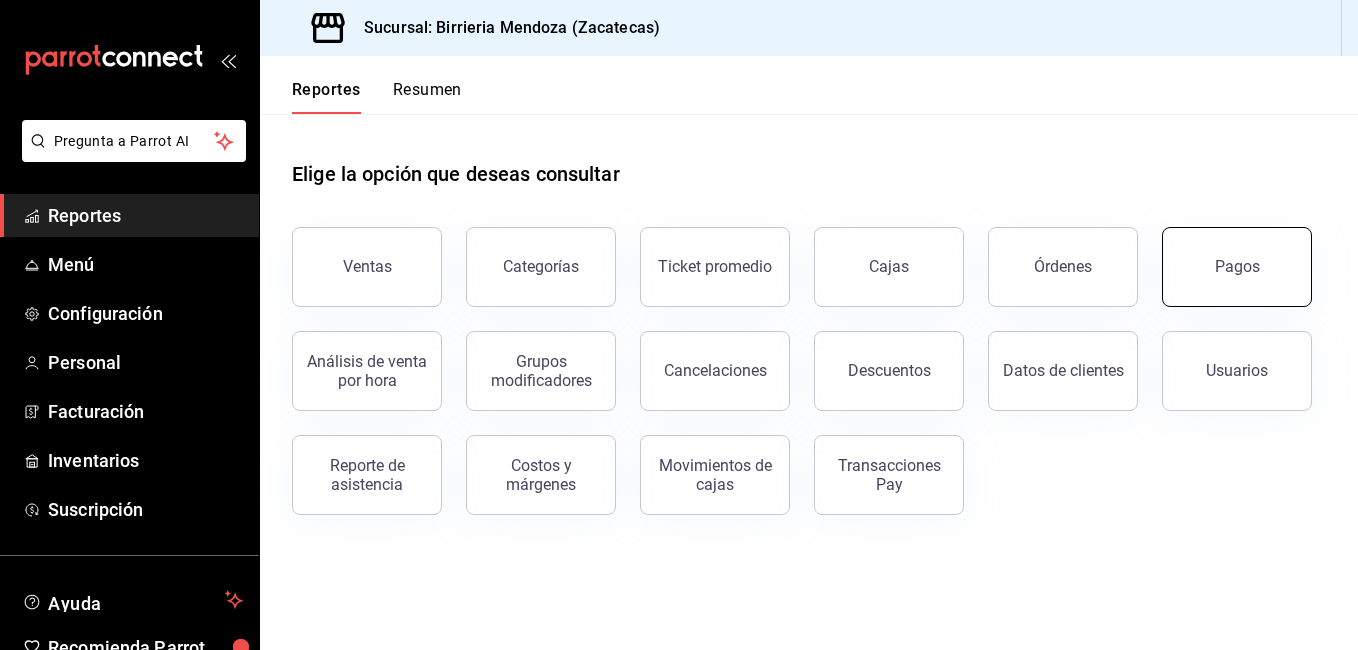 click on "Pagos" at bounding box center [1237, 267] 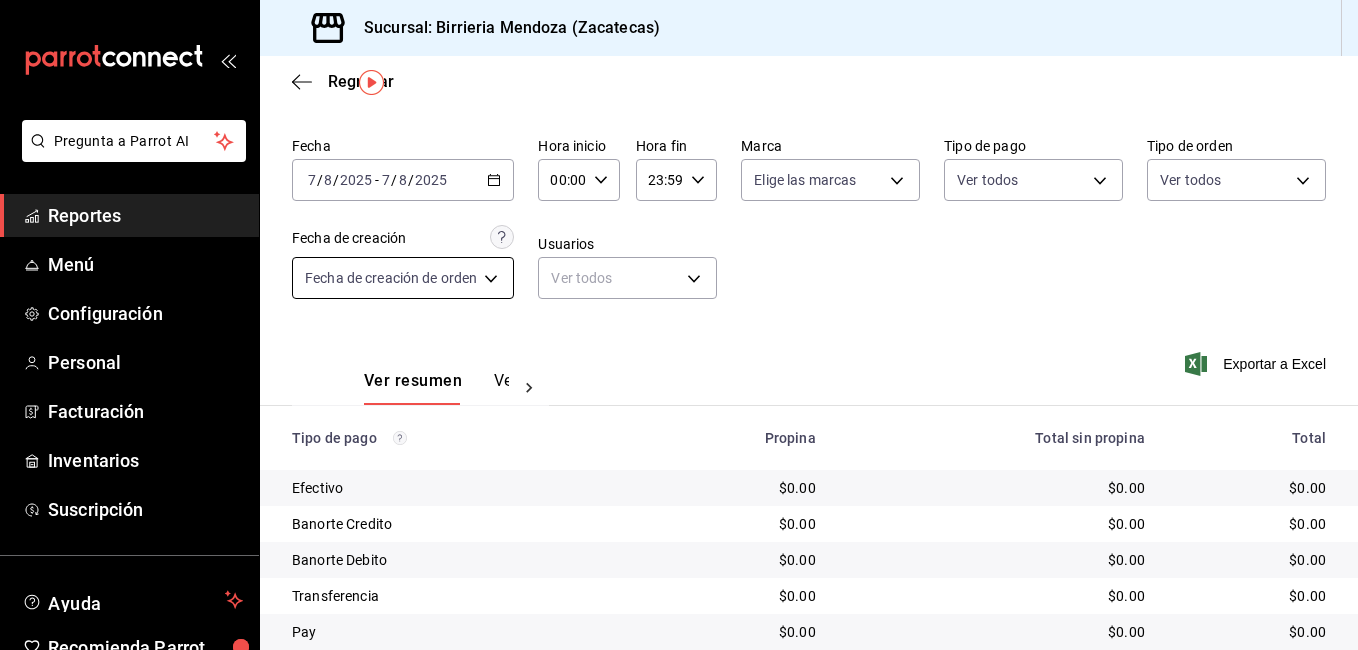 scroll, scrollTop: 25, scrollLeft: 0, axis: vertical 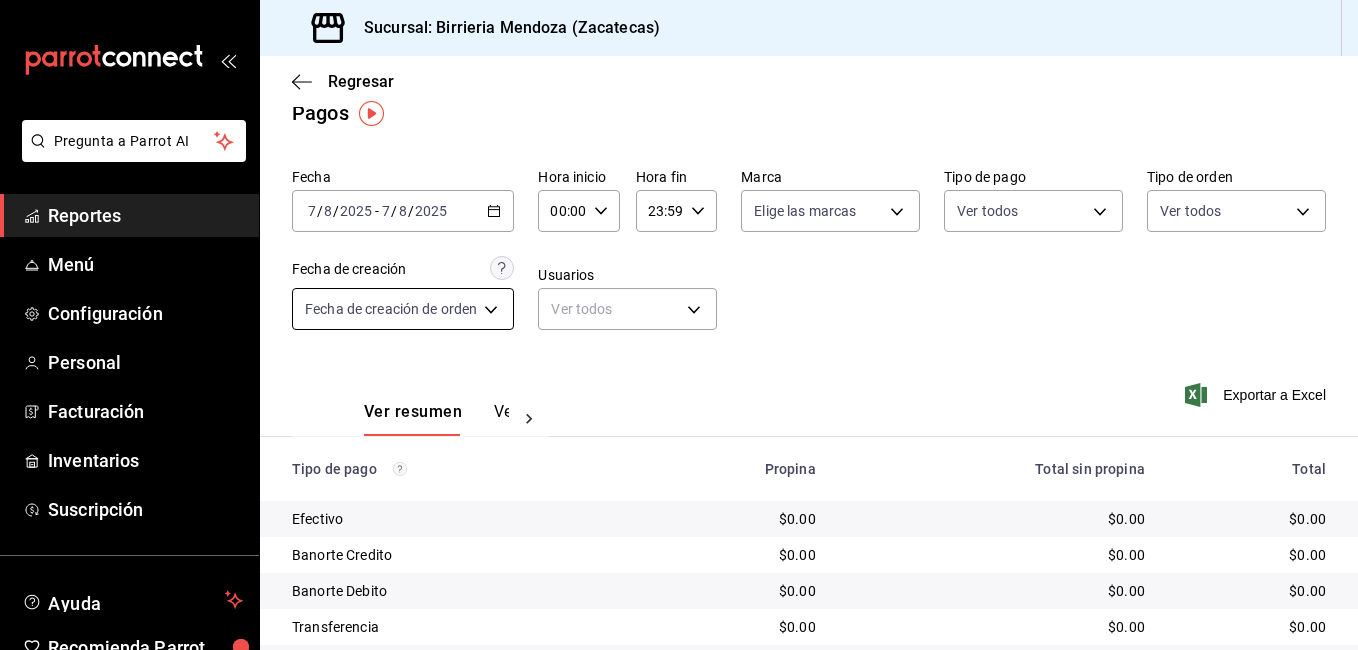 click 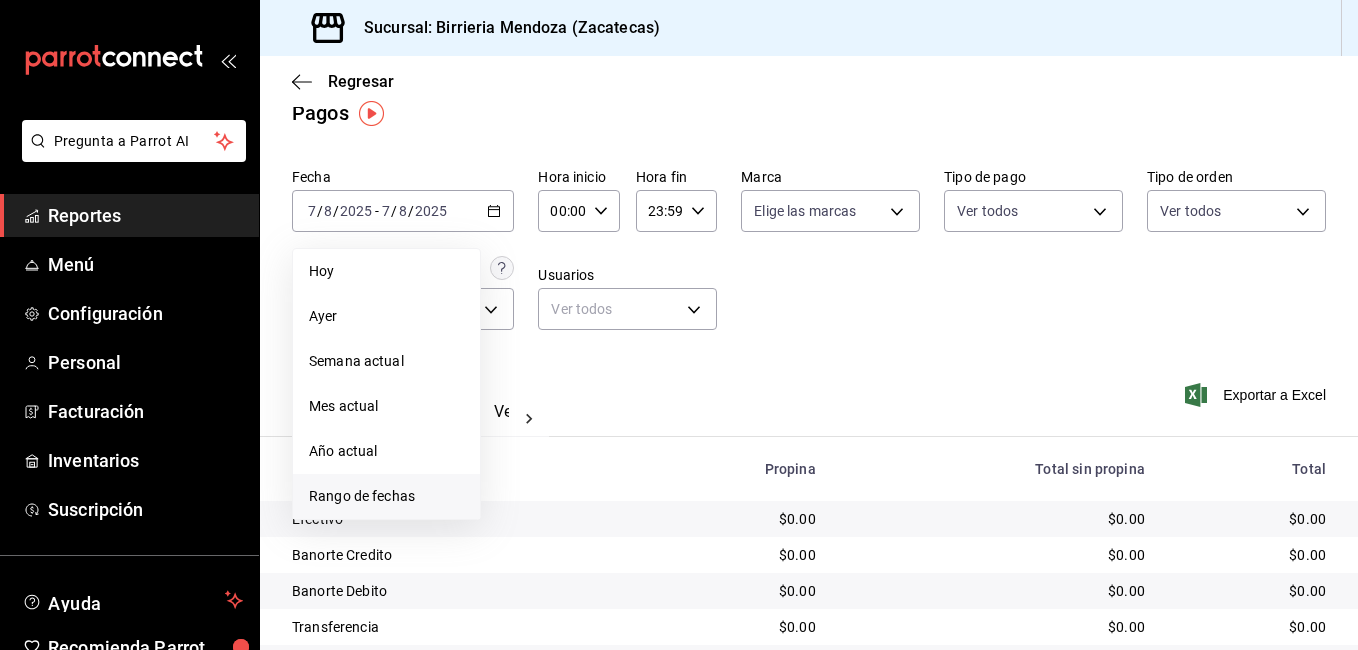 click on "Rango de fechas" at bounding box center (386, 496) 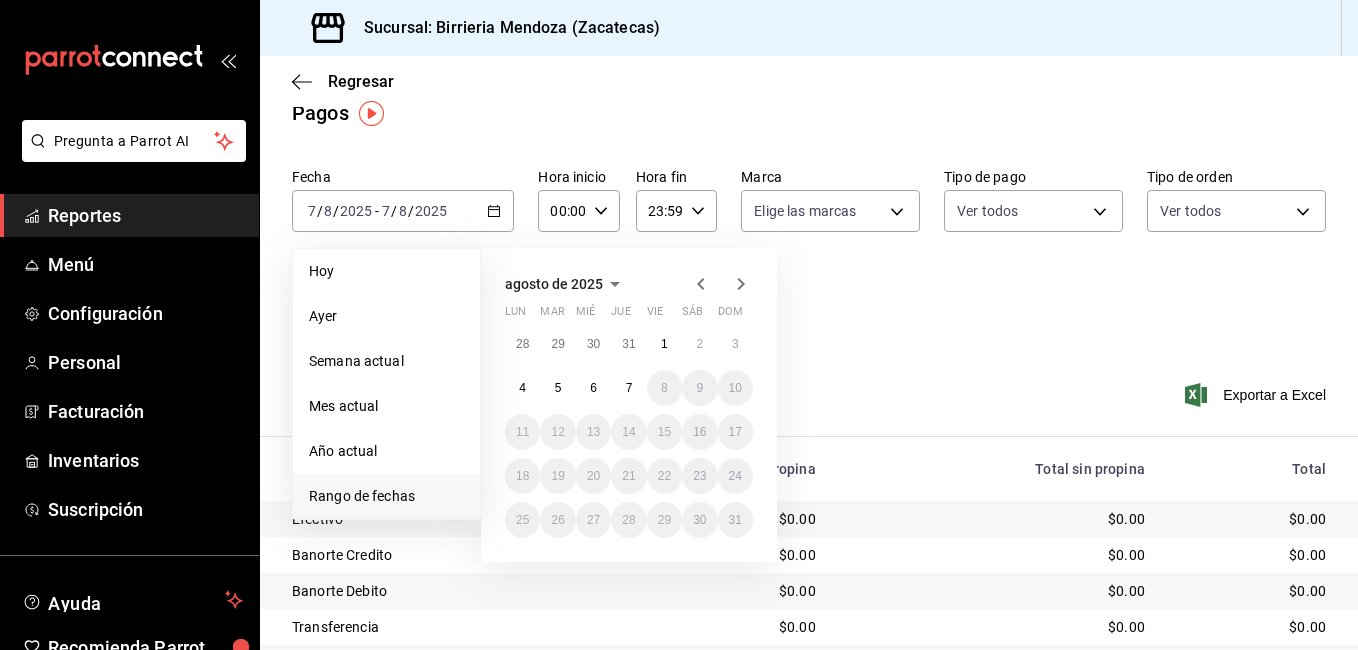 click 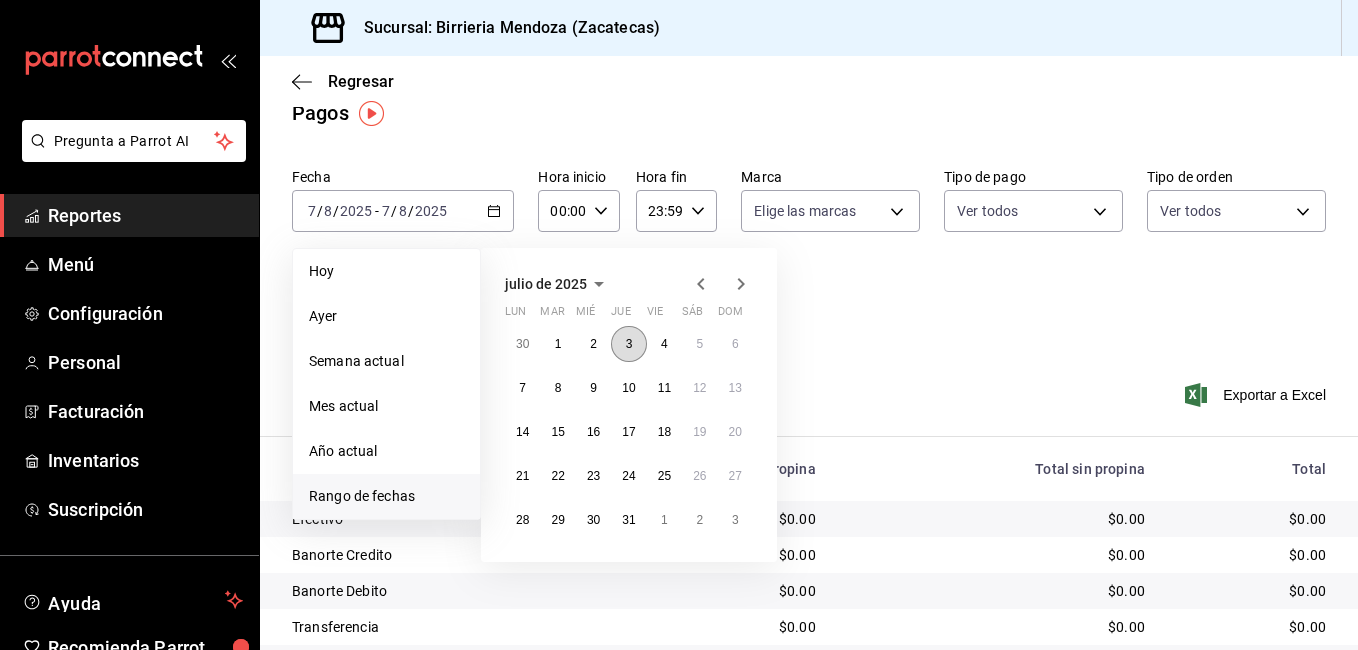 click on "3" at bounding box center [628, 344] 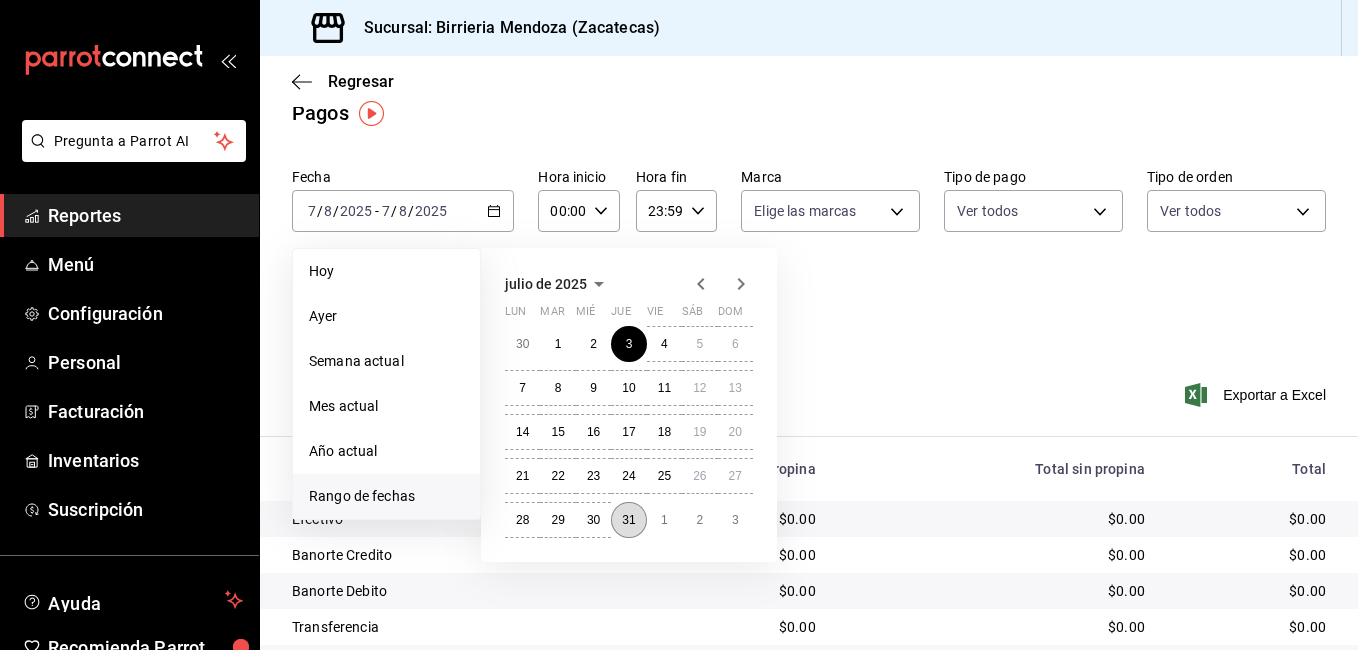 click on "31" at bounding box center [628, 520] 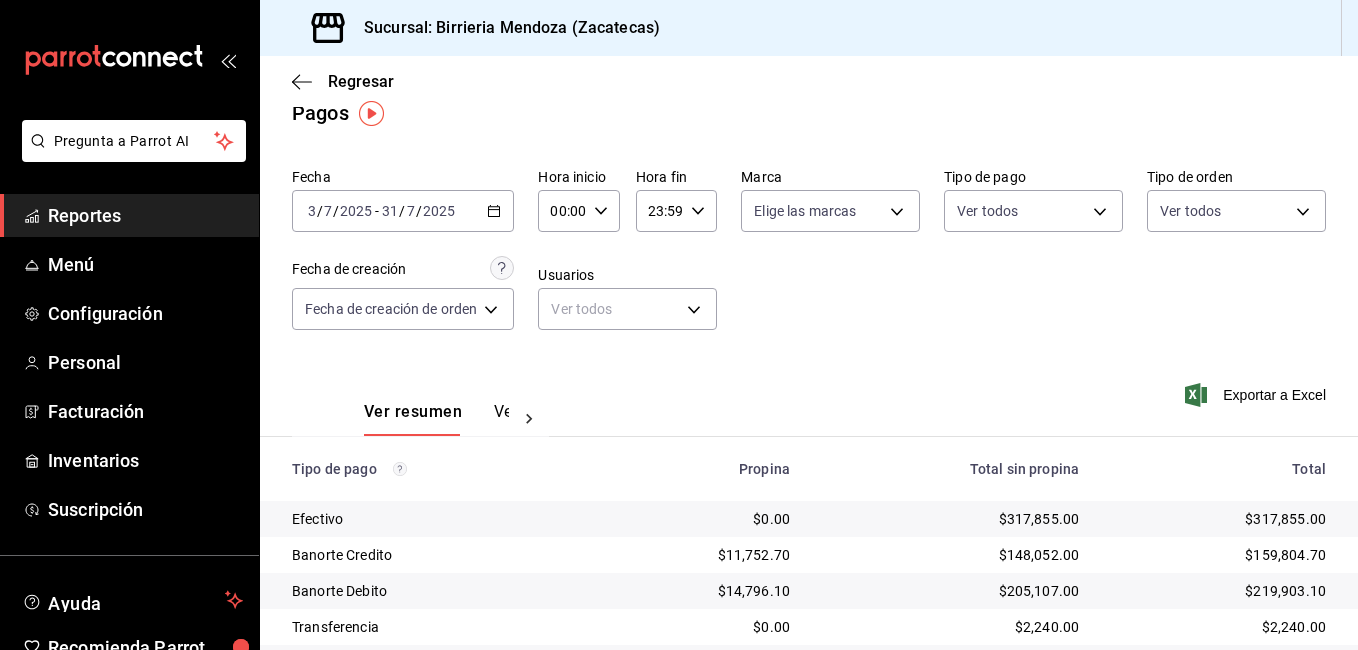 scroll, scrollTop: 125, scrollLeft: 0, axis: vertical 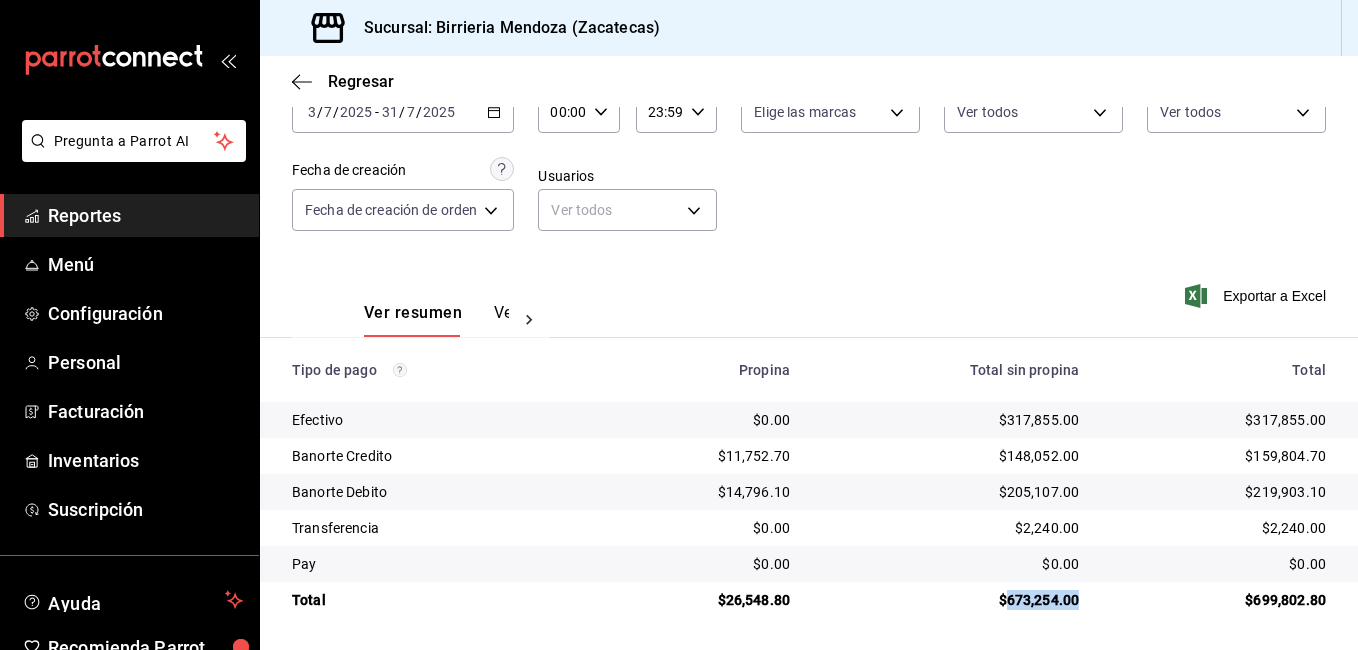 drag, startPoint x: 994, startPoint y: 598, endPoint x: 1064, endPoint y: 598, distance: 70 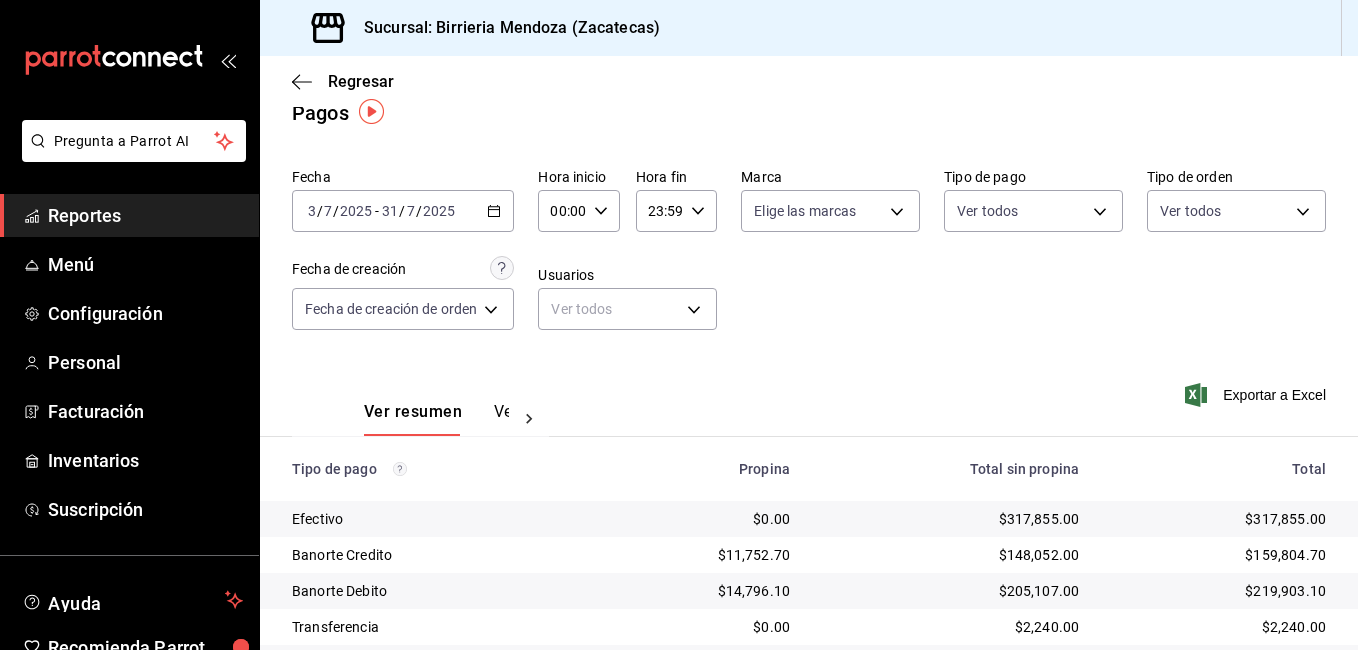 scroll, scrollTop: 125, scrollLeft: 0, axis: vertical 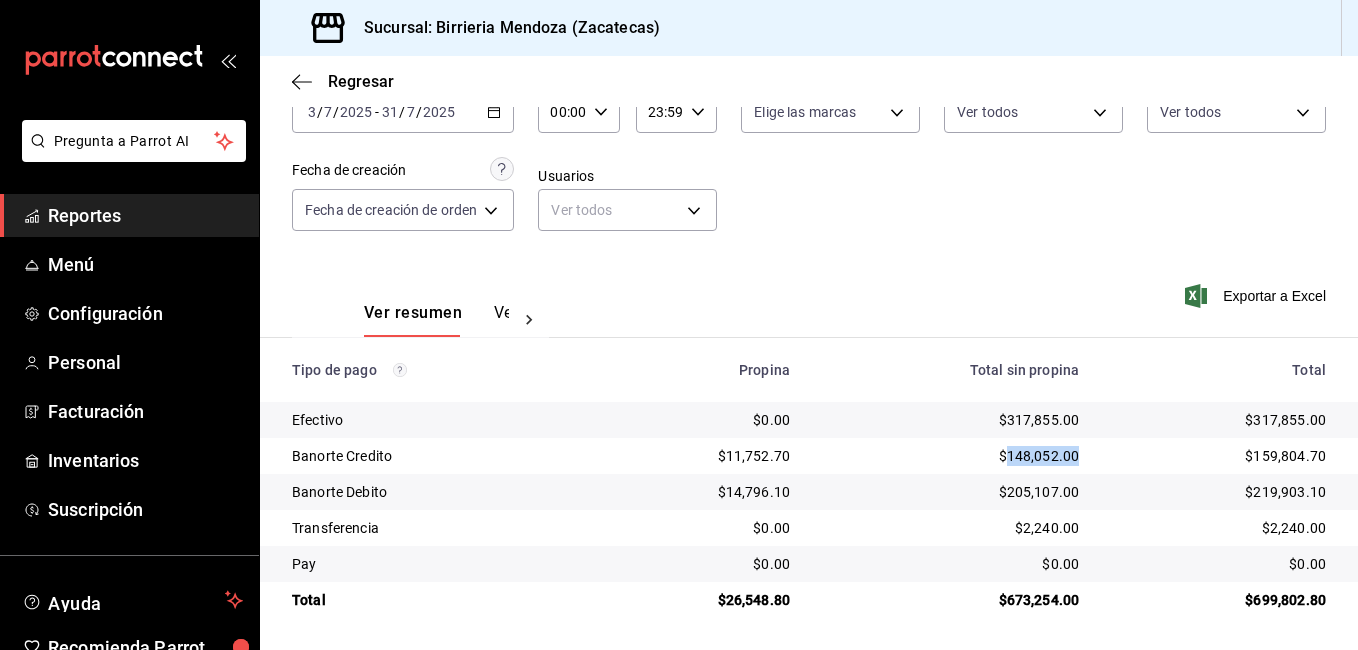 drag, startPoint x: 995, startPoint y: 451, endPoint x: 1067, endPoint y: 453, distance: 72.02777 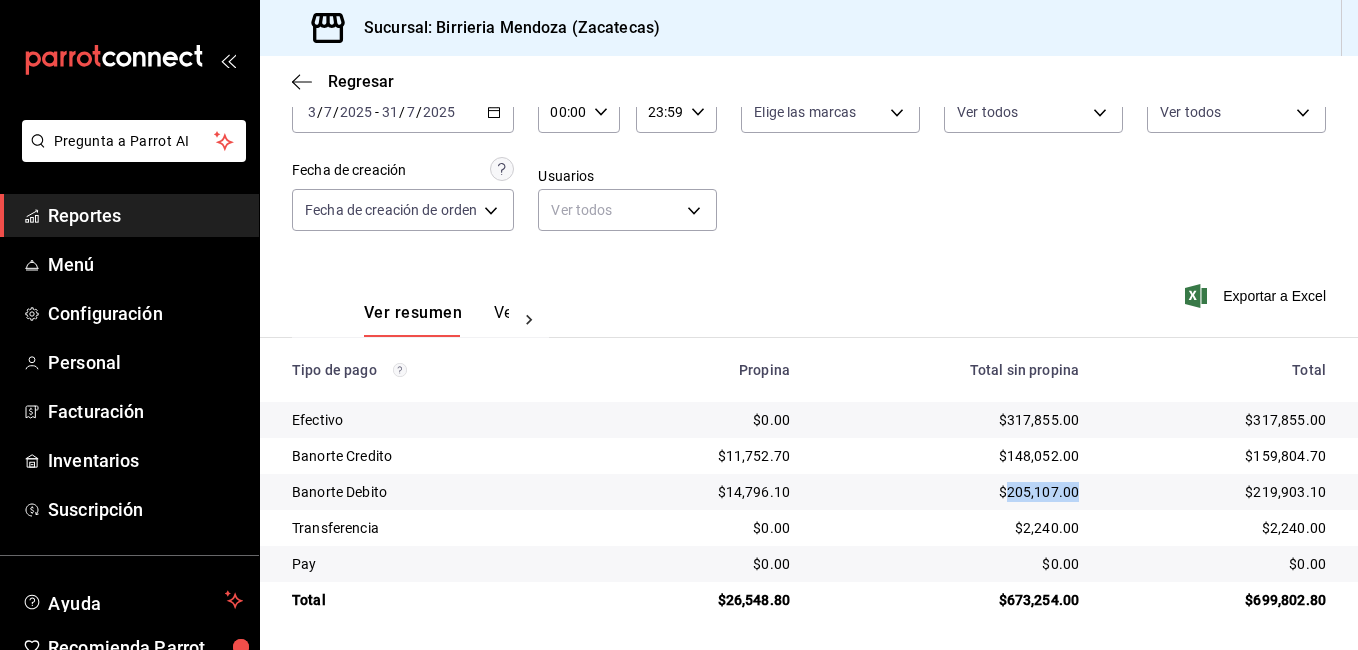 drag, startPoint x: 994, startPoint y: 486, endPoint x: 1067, endPoint y: 492, distance: 73.24616 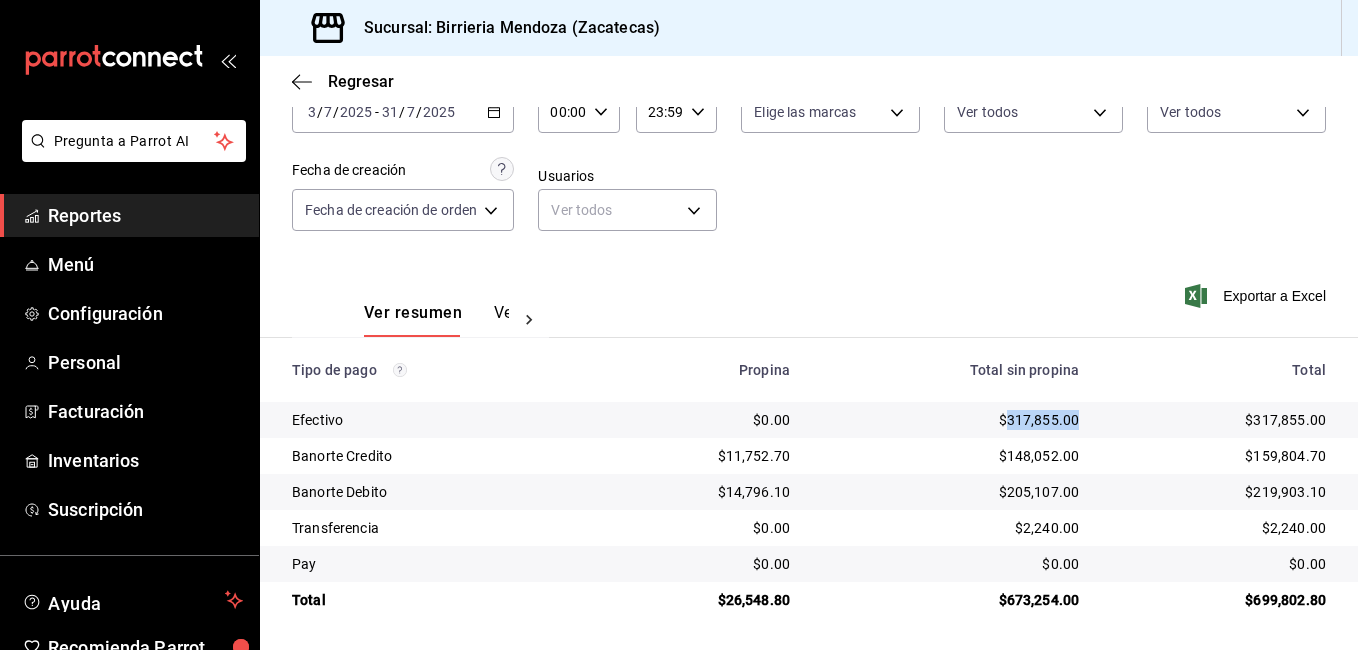 drag, startPoint x: 996, startPoint y: 417, endPoint x: 1065, endPoint y: 418, distance: 69.00725 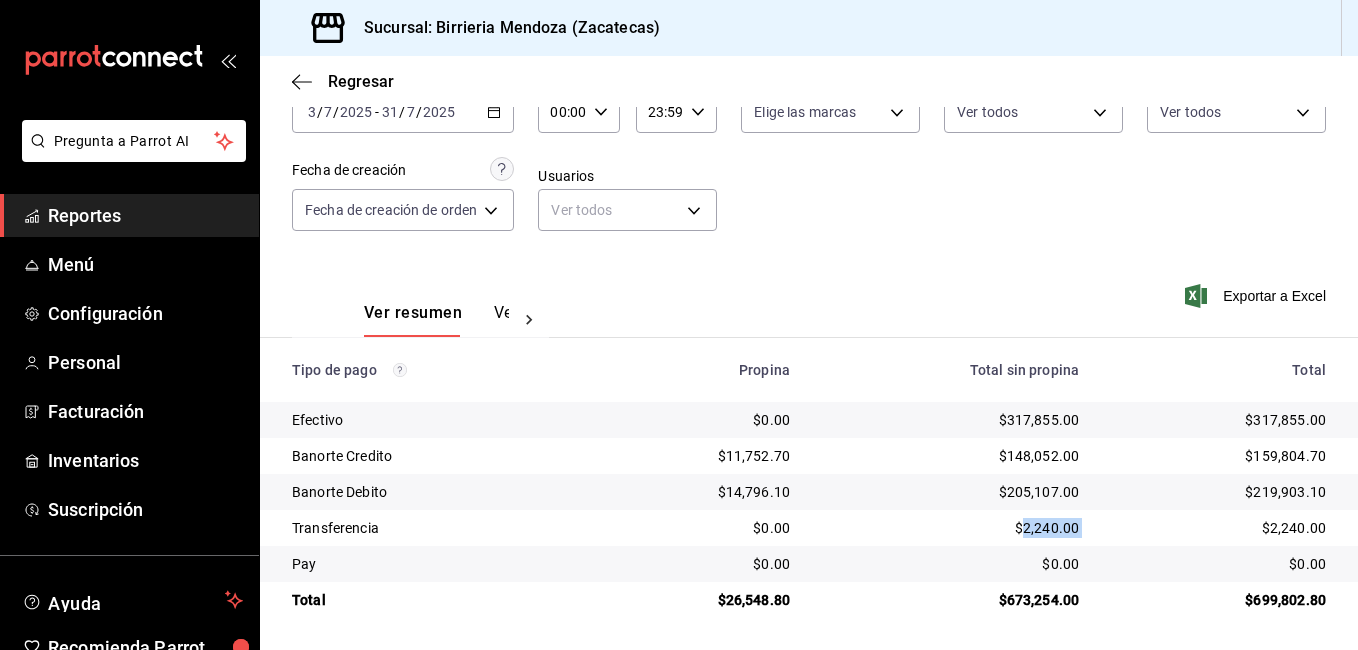 drag, startPoint x: 1012, startPoint y: 525, endPoint x: 1084, endPoint y: 522, distance: 72.06247 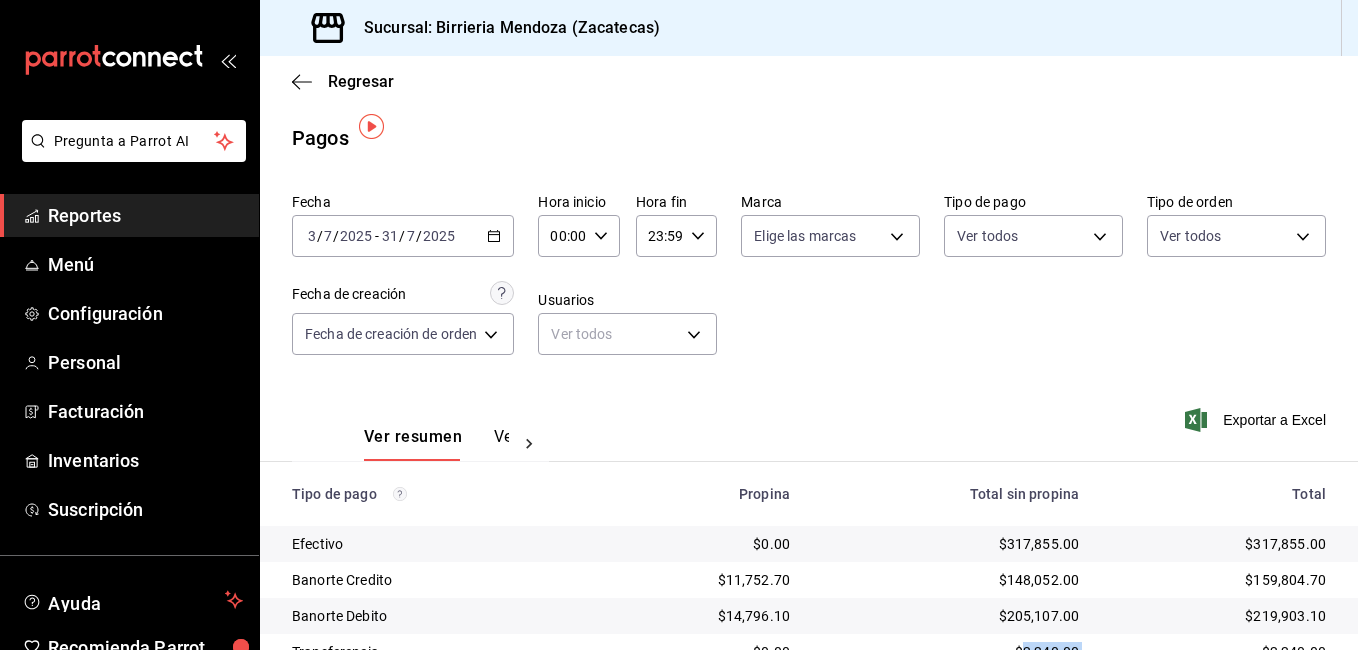 scroll, scrollTop: 125, scrollLeft: 0, axis: vertical 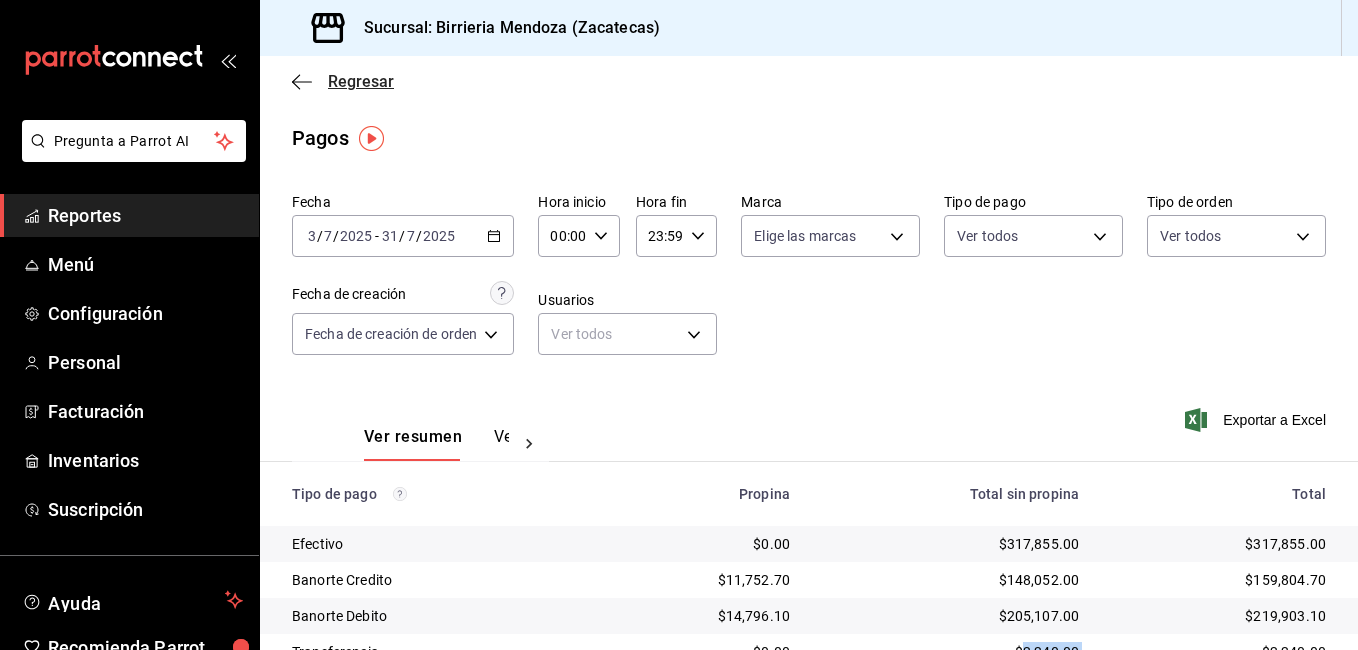 click 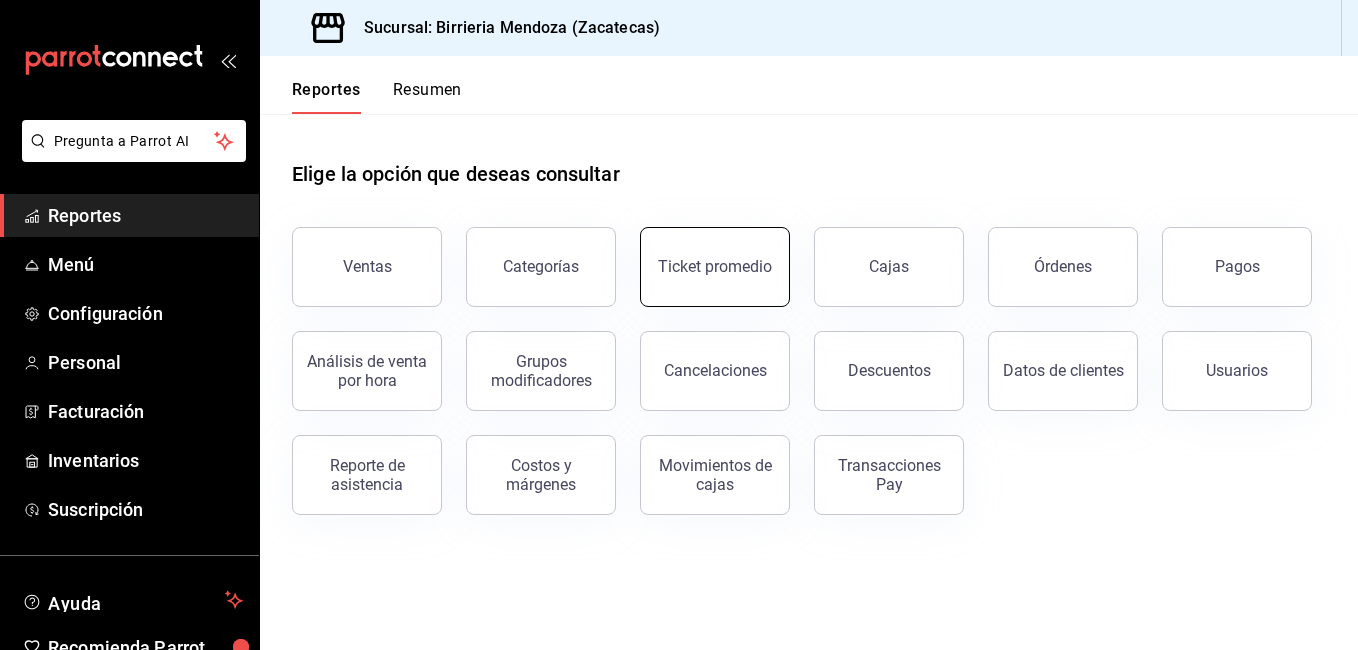 click on "Ticket promedio" at bounding box center (715, 266) 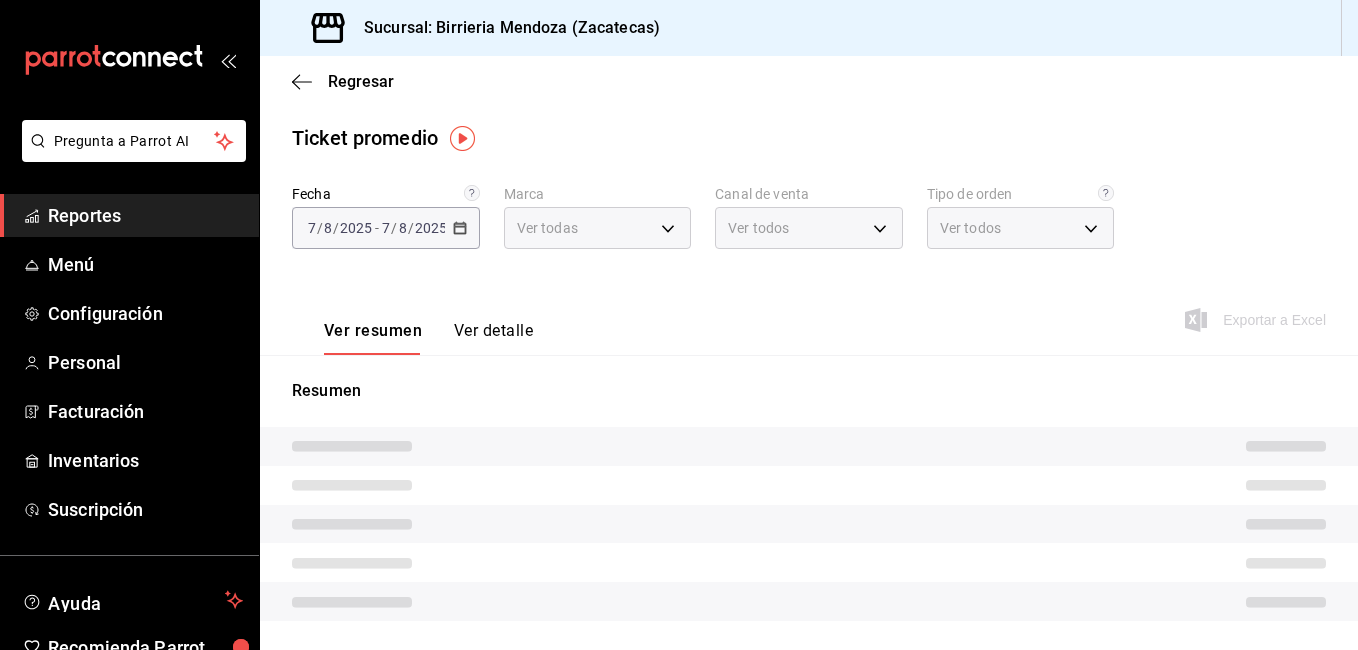 type on "a5b2924f-80ef-4ad1-9621-6c40db332750" 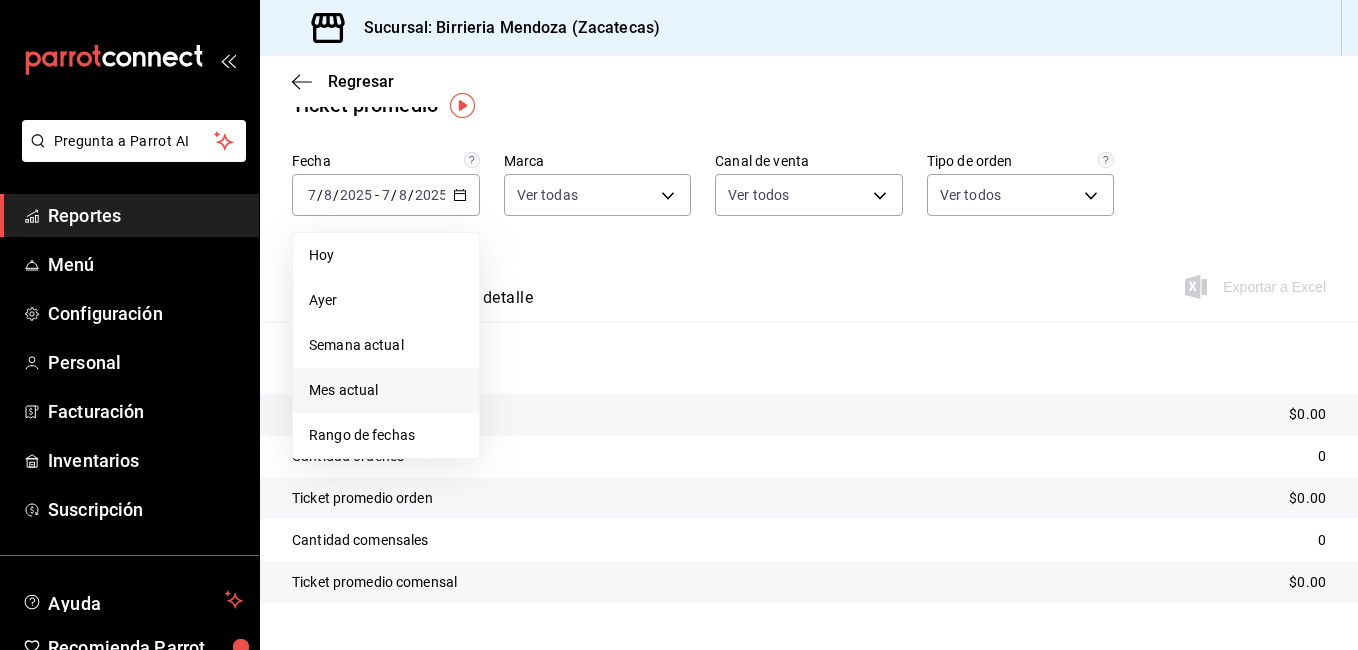 scroll, scrollTop: 0, scrollLeft: 0, axis: both 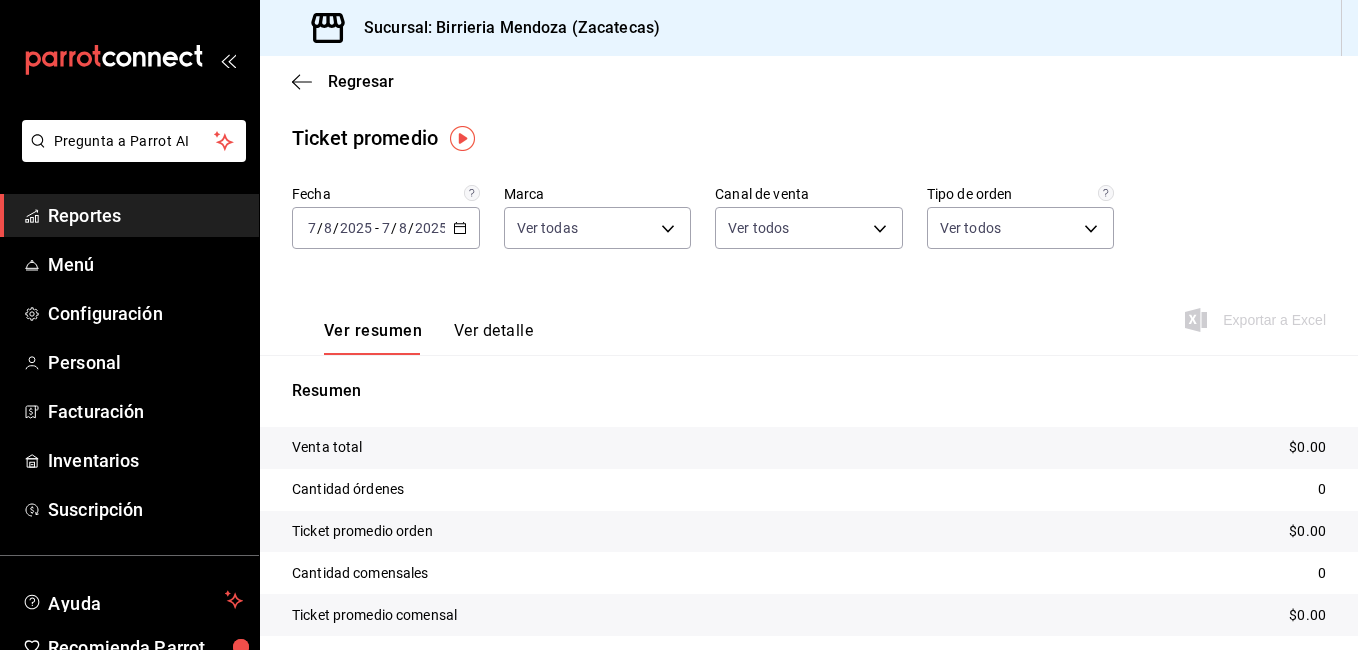 click 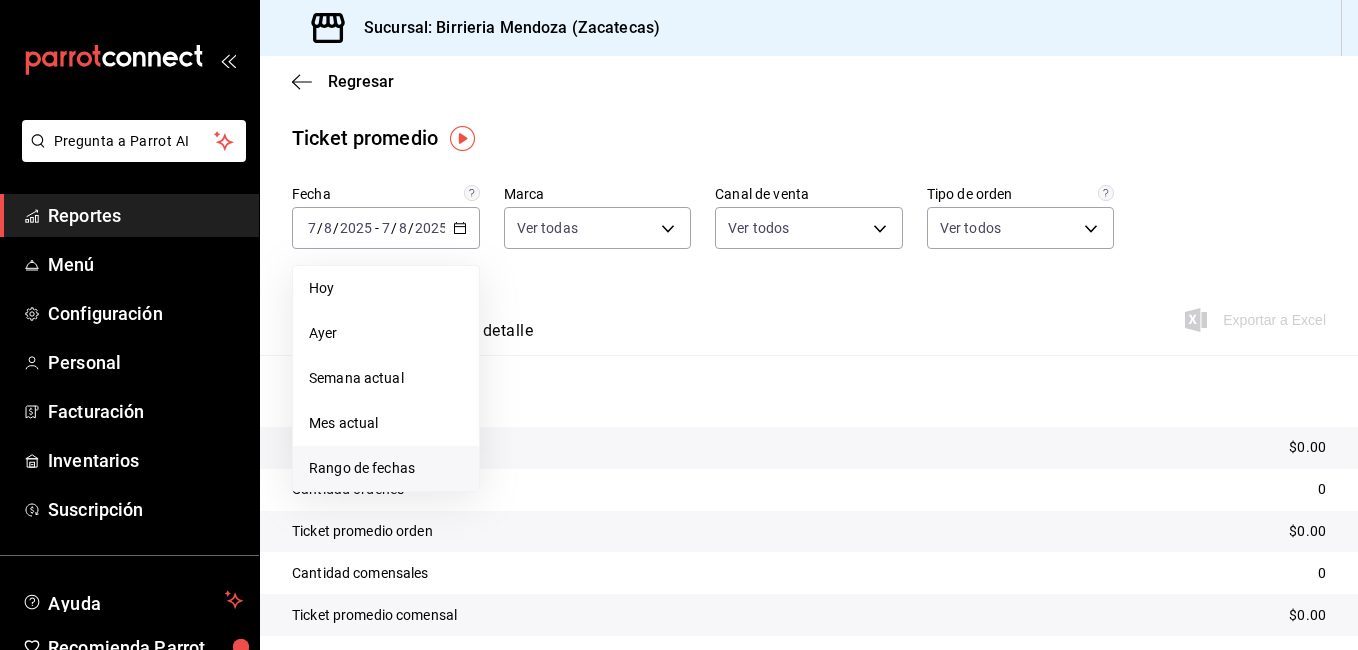 click on "Rango de fechas" at bounding box center (386, 468) 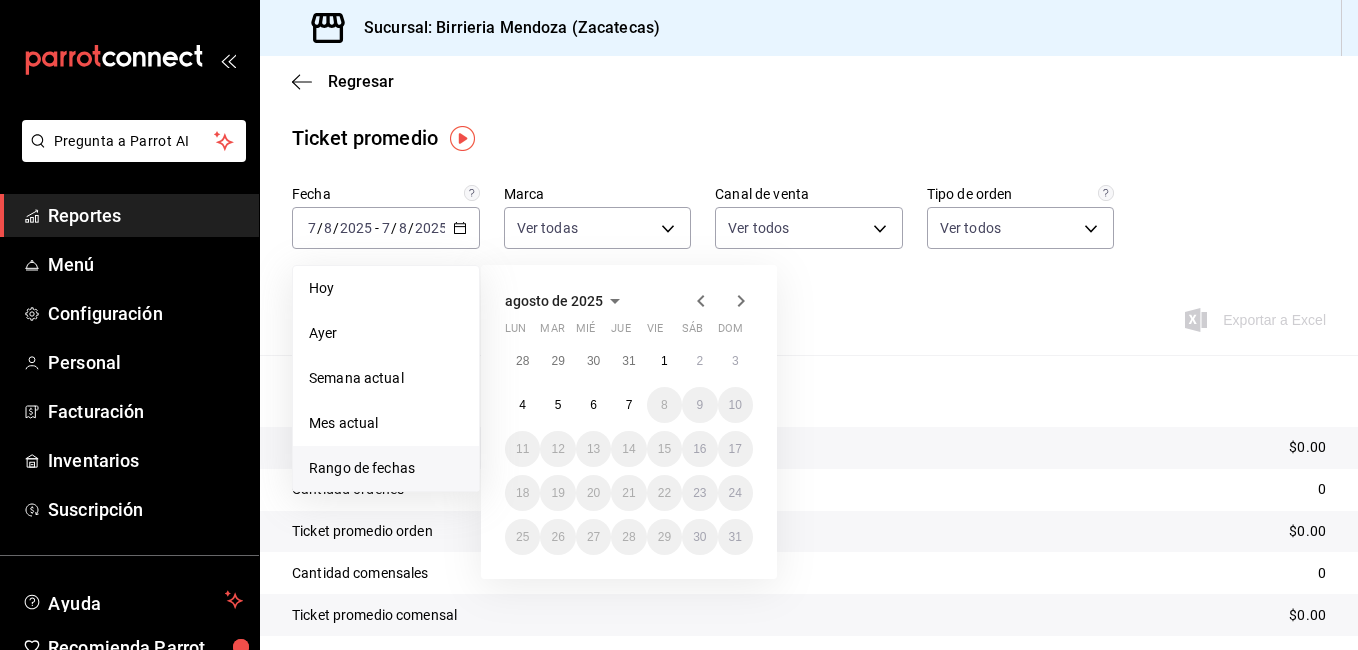 click 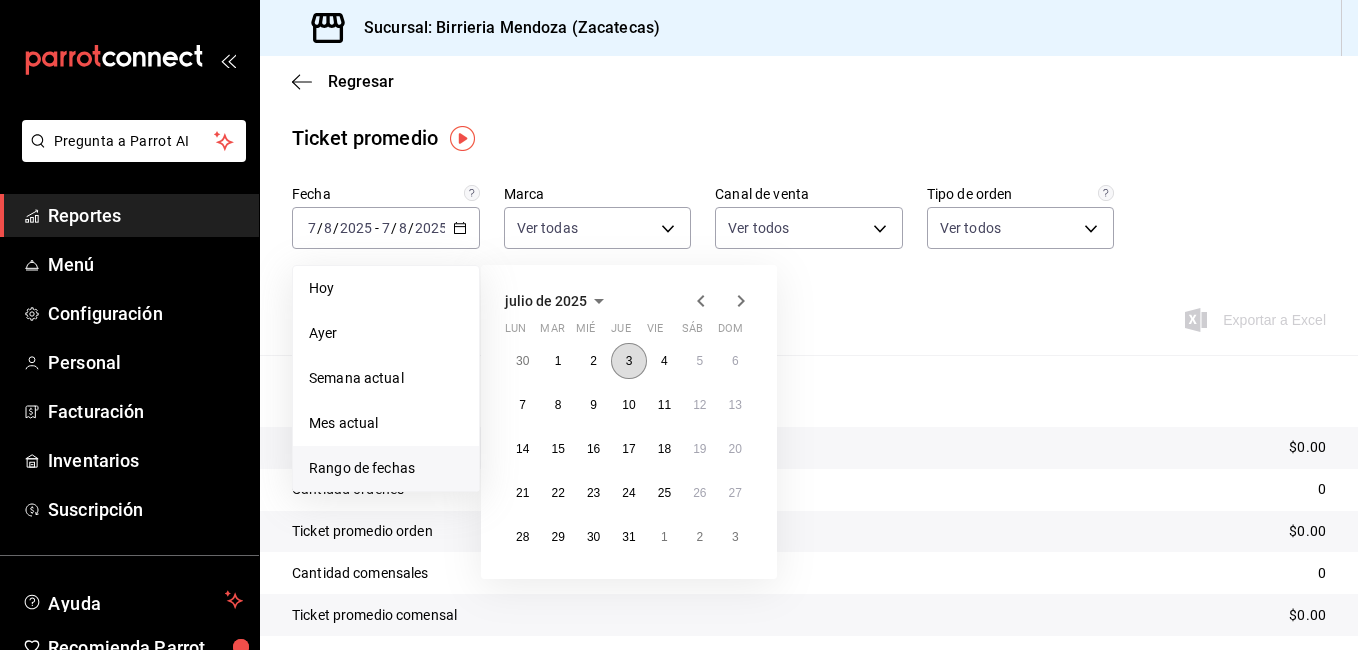 click on "3" at bounding box center [628, 361] 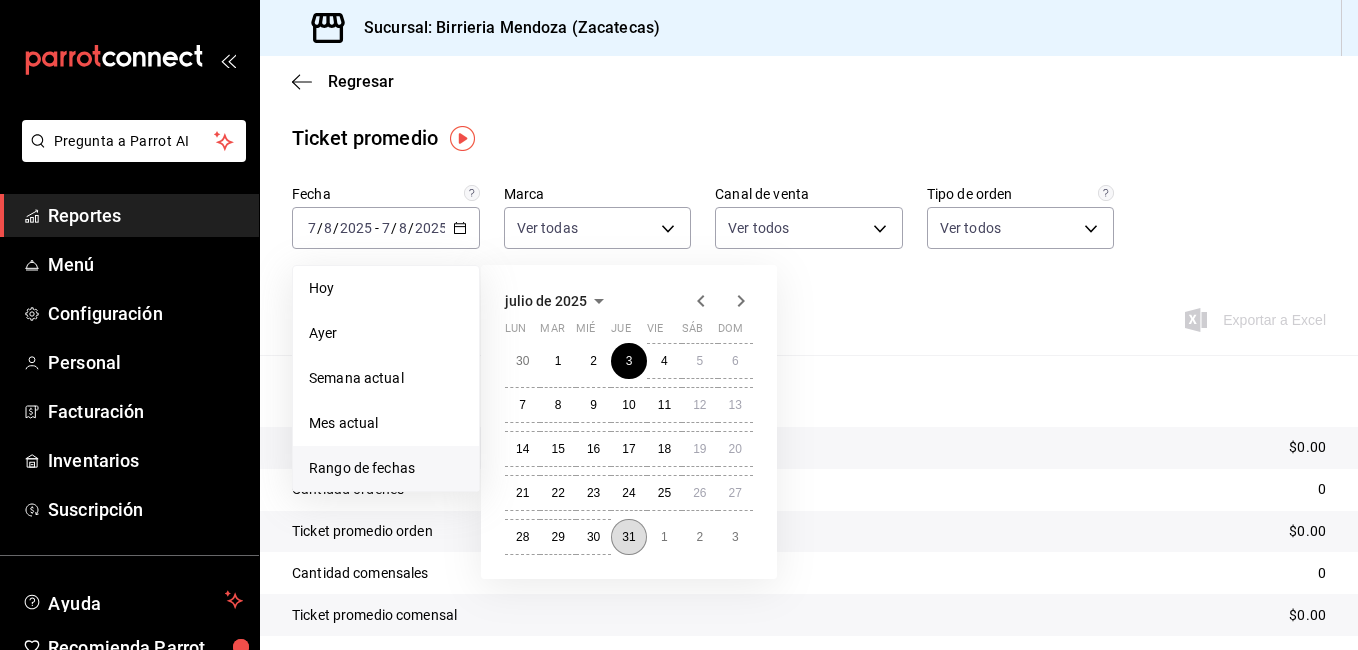 click on "31" at bounding box center [628, 537] 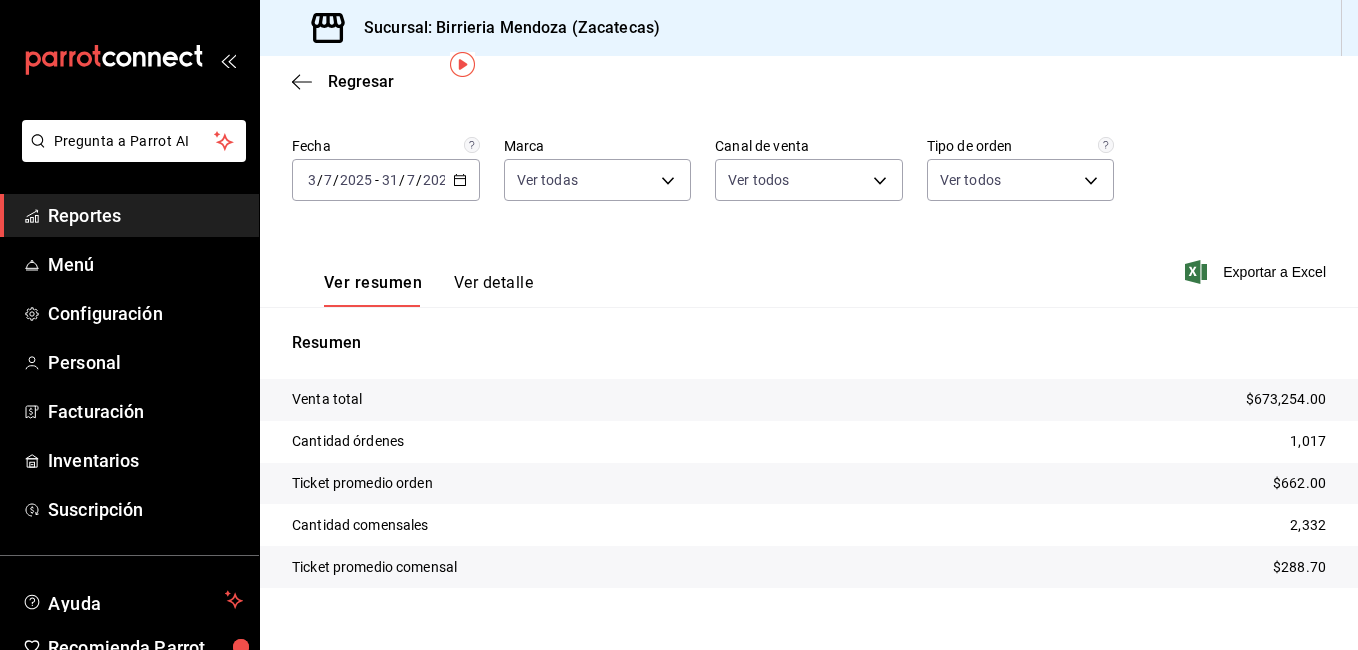 scroll, scrollTop: 74, scrollLeft: 0, axis: vertical 